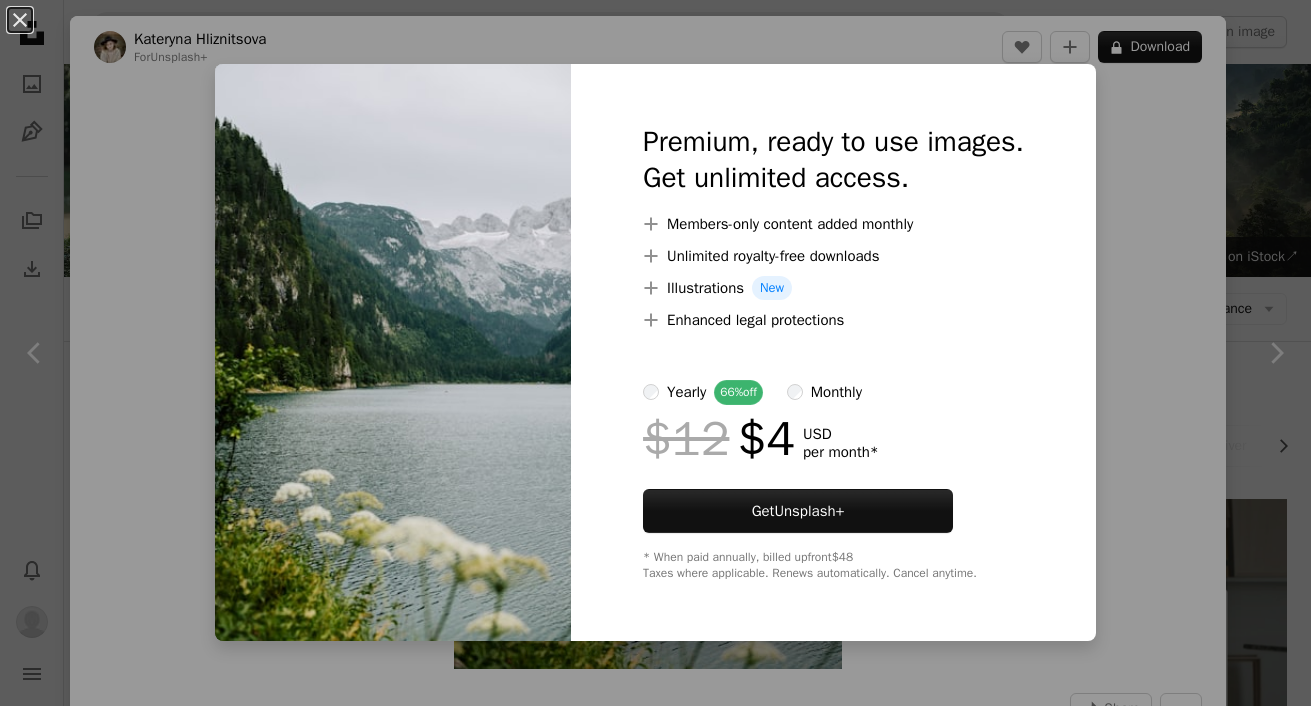 scroll, scrollTop: 6652, scrollLeft: 0, axis: vertical 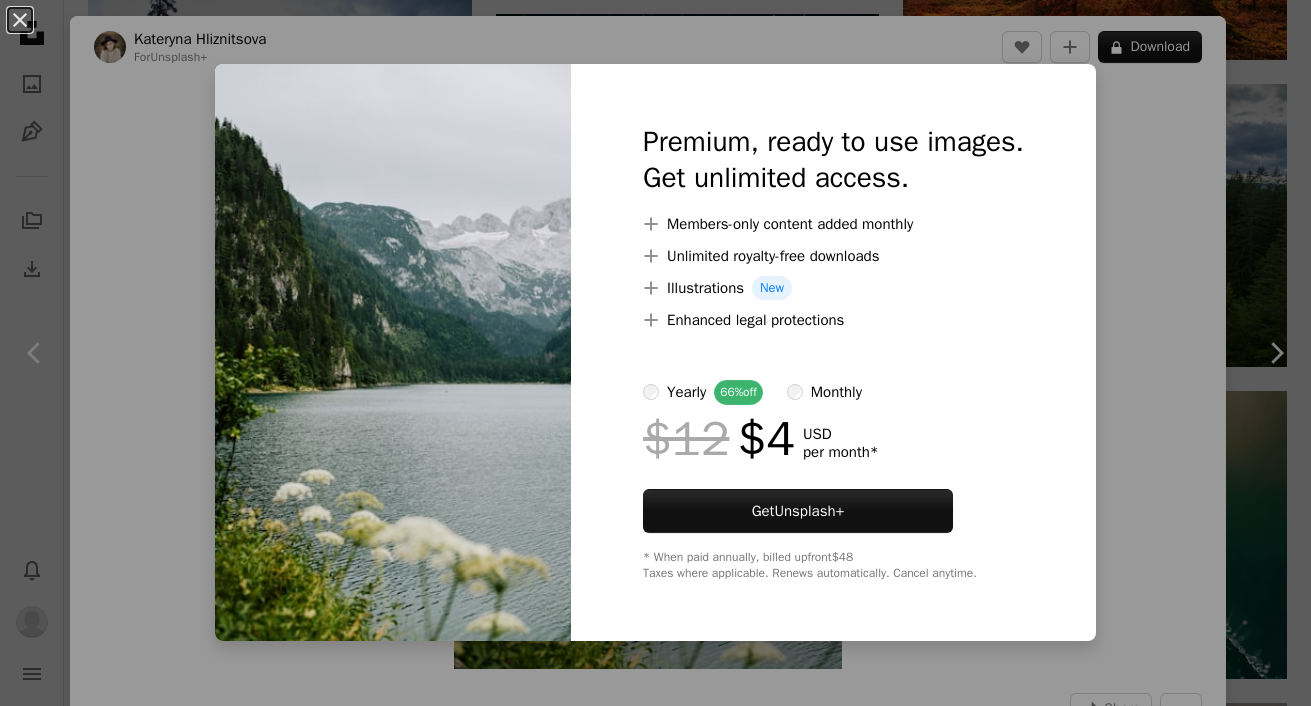 click on "66%  off" at bounding box center (738, 392) 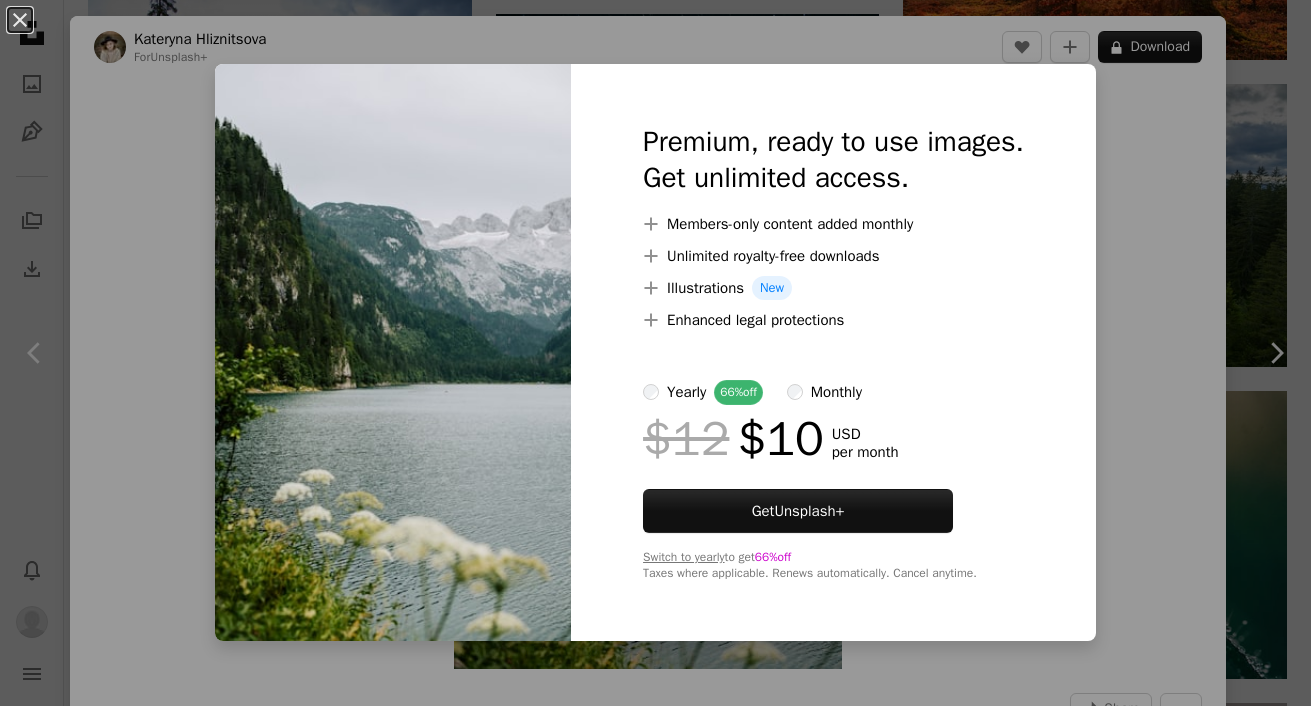 click on "yearly" at bounding box center (686, 392) 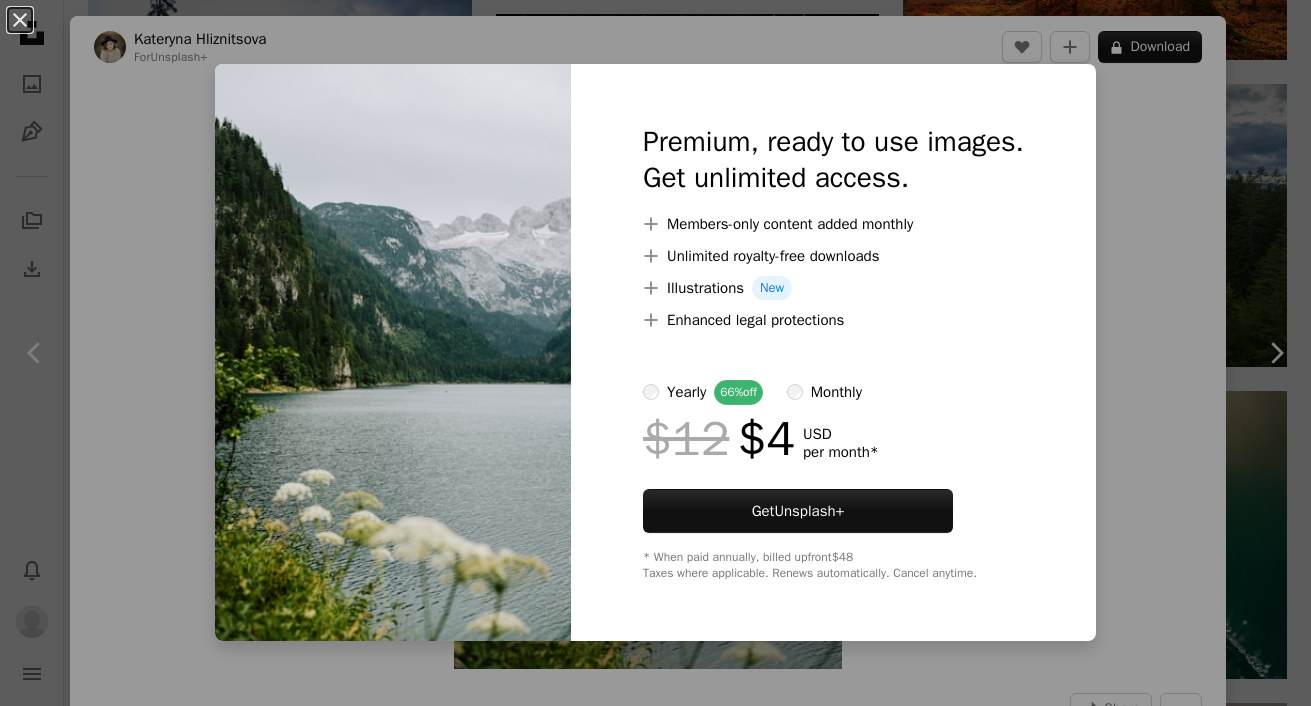 click on "An X shape Premium, ready to use images. Get unlimited access. A plus sign Members-only content added monthly A plus sign Unlimited royalty-free downloads A plus sign Illustrations  New A plus sign Enhanced legal protections yearly 66%  off monthly $12   $4 USD per month * Get  Unsplash+ * When paid annually, billed upfront  $48 Taxes where applicable. Renews automatically. Cancel anytime." at bounding box center [655, 353] 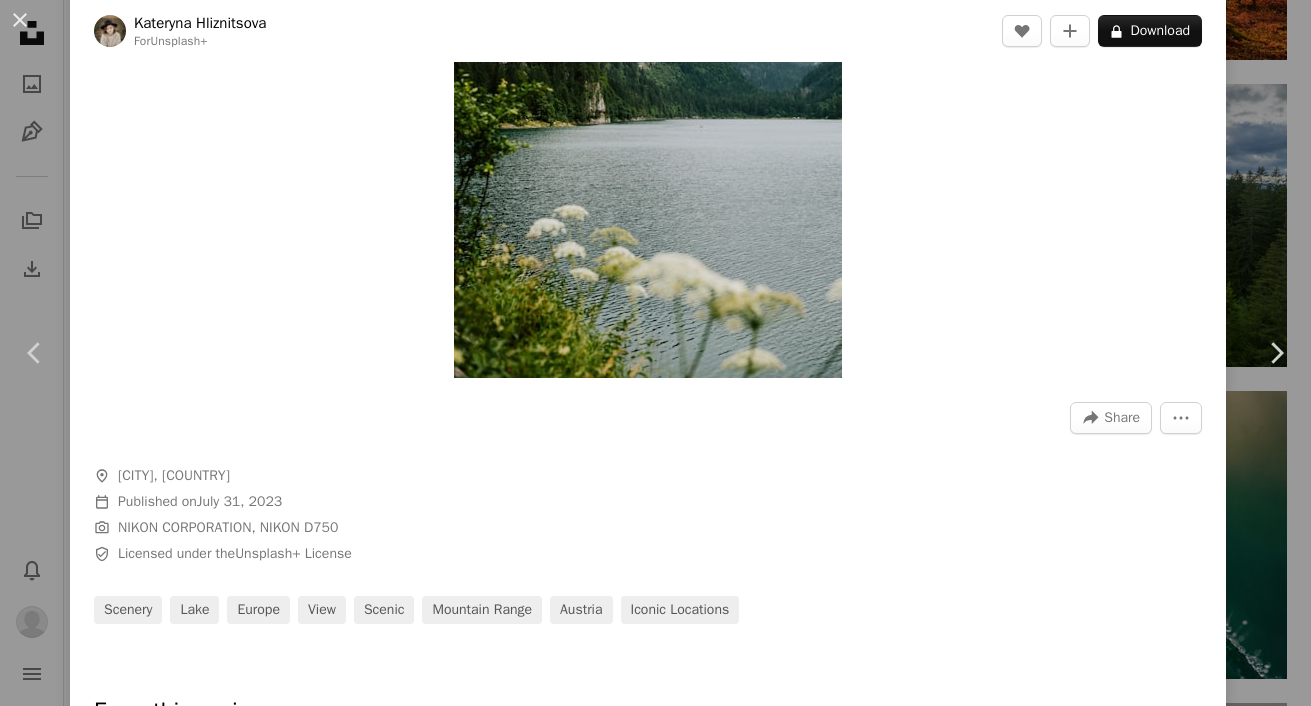 scroll, scrollTop: 281, scrollLeft: 0, axis: vertical 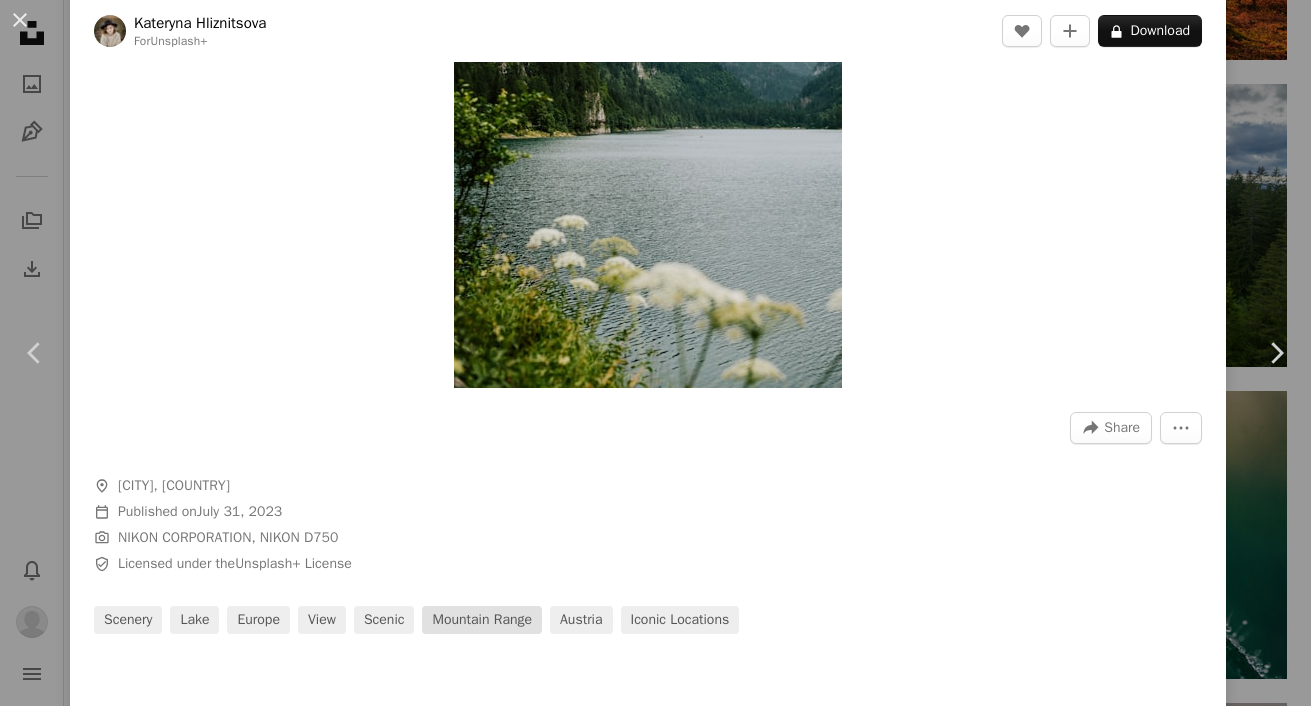 click on "mountain range" at bounding box center [482, 620] 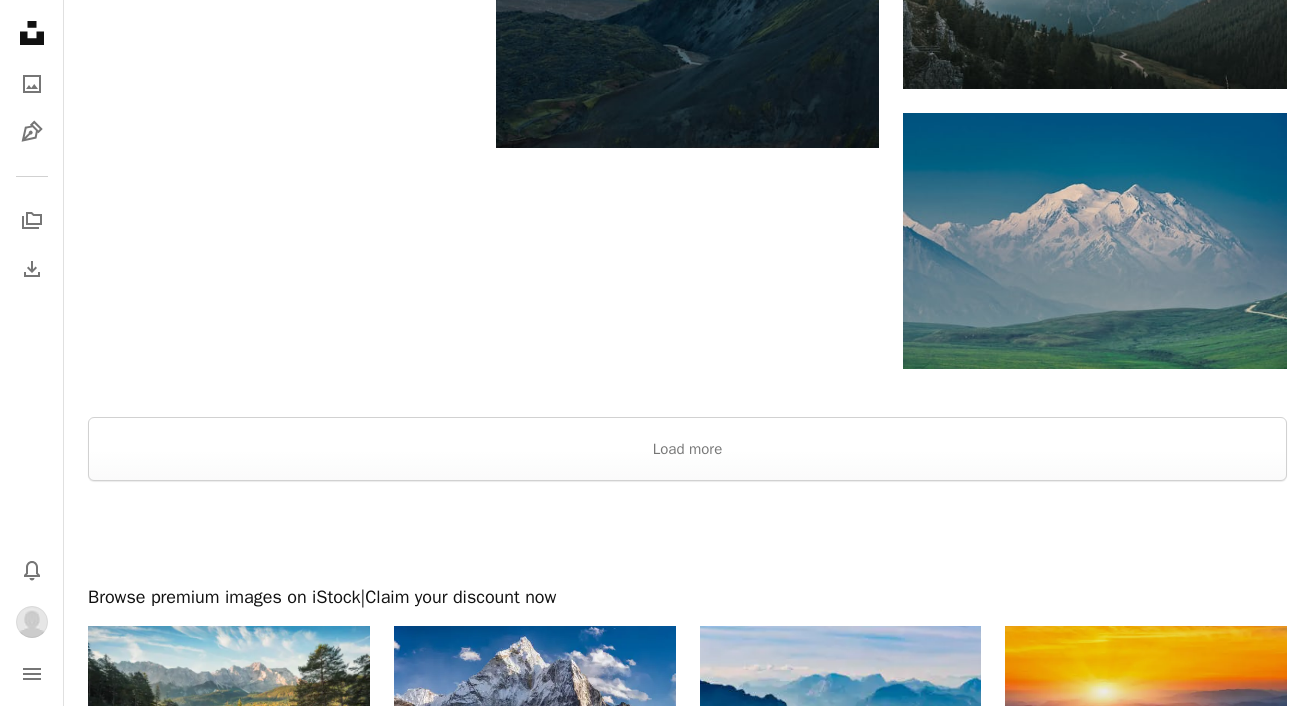 scroll, scrollTop: 2907, scrollLeft: 0, axis: vertical 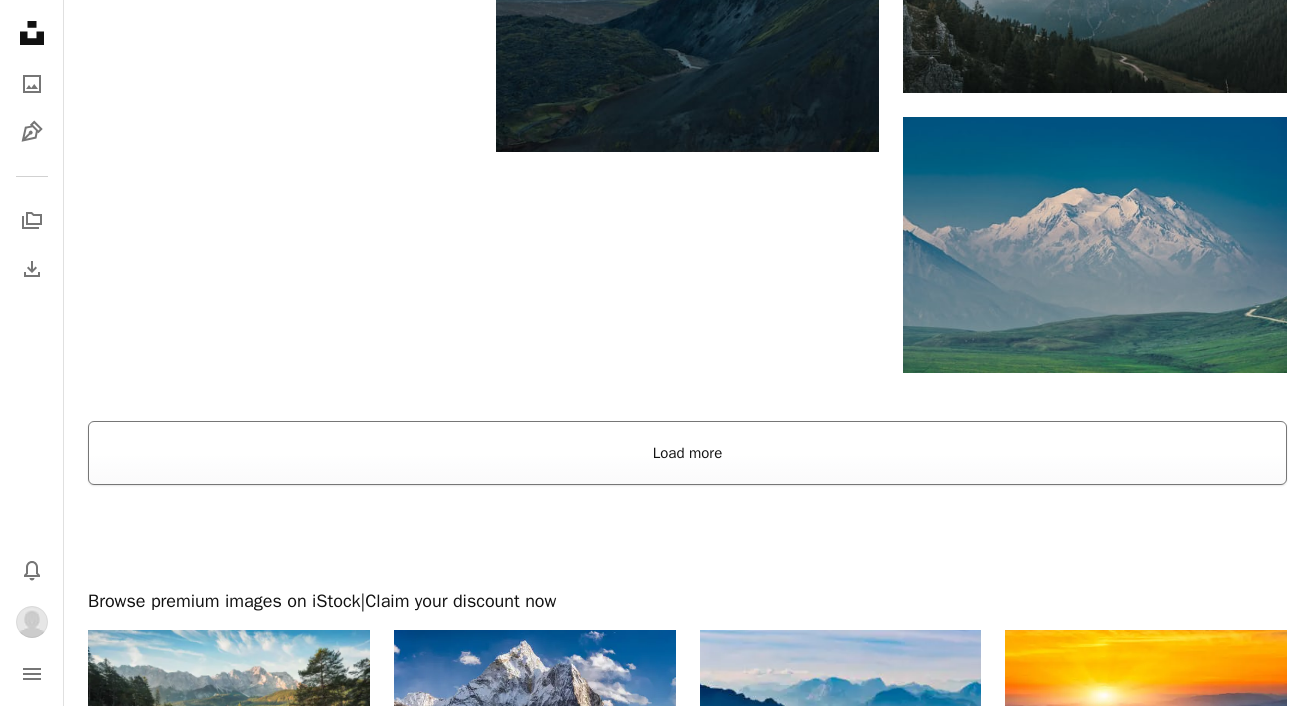 click on "Load more" at bounding box center [687, 453] 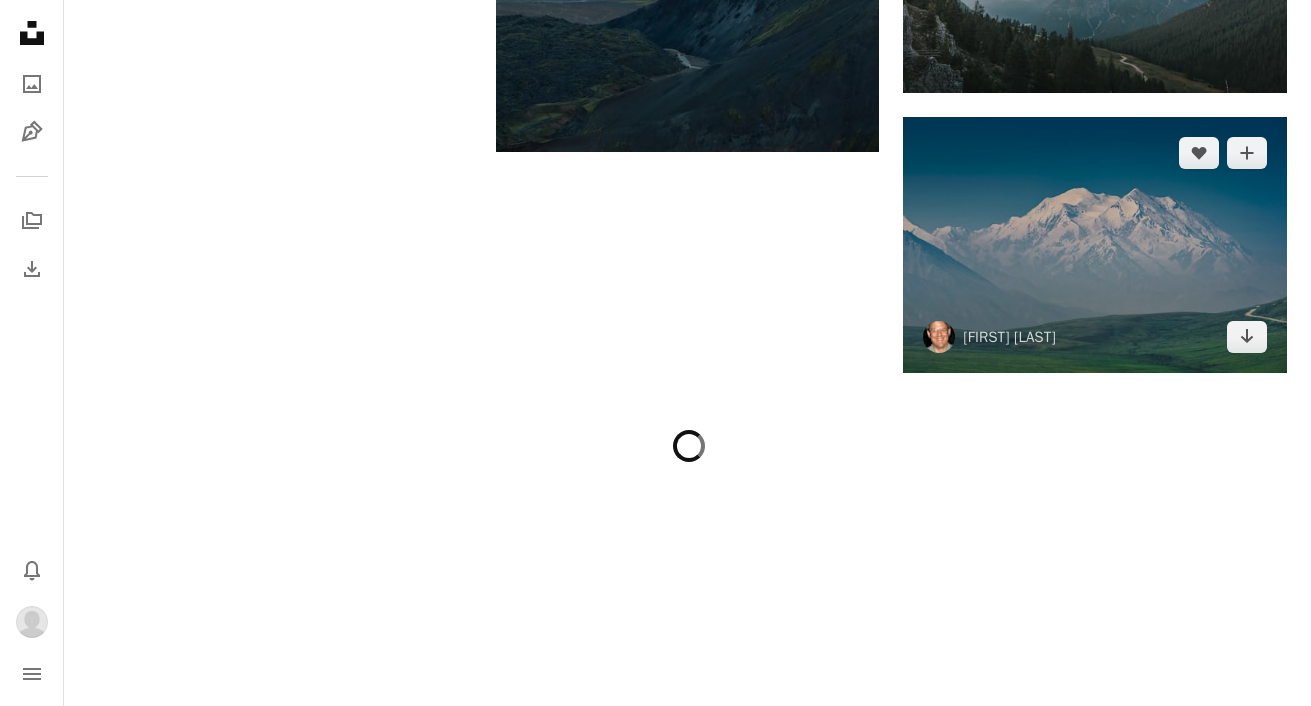 click at bounding box center (1095, 245) 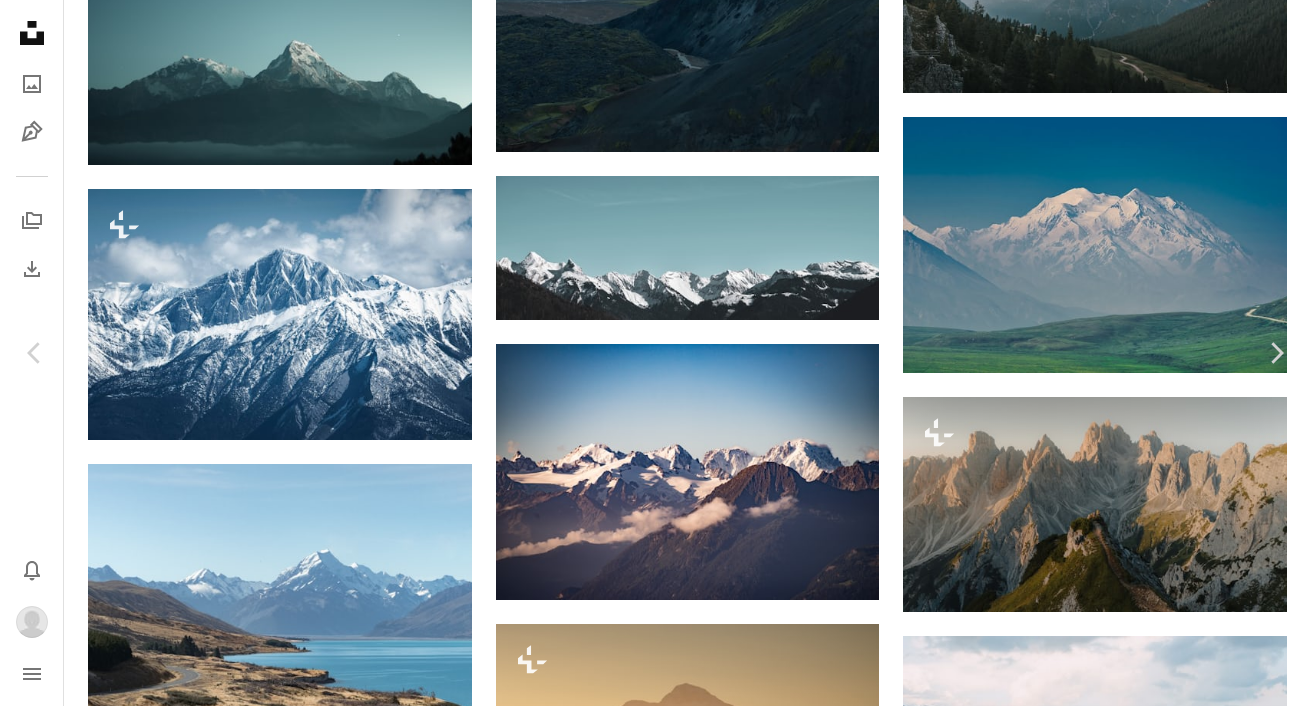 scroll, scrollTop: 5776, scrollLeft: 0, axis: vertical 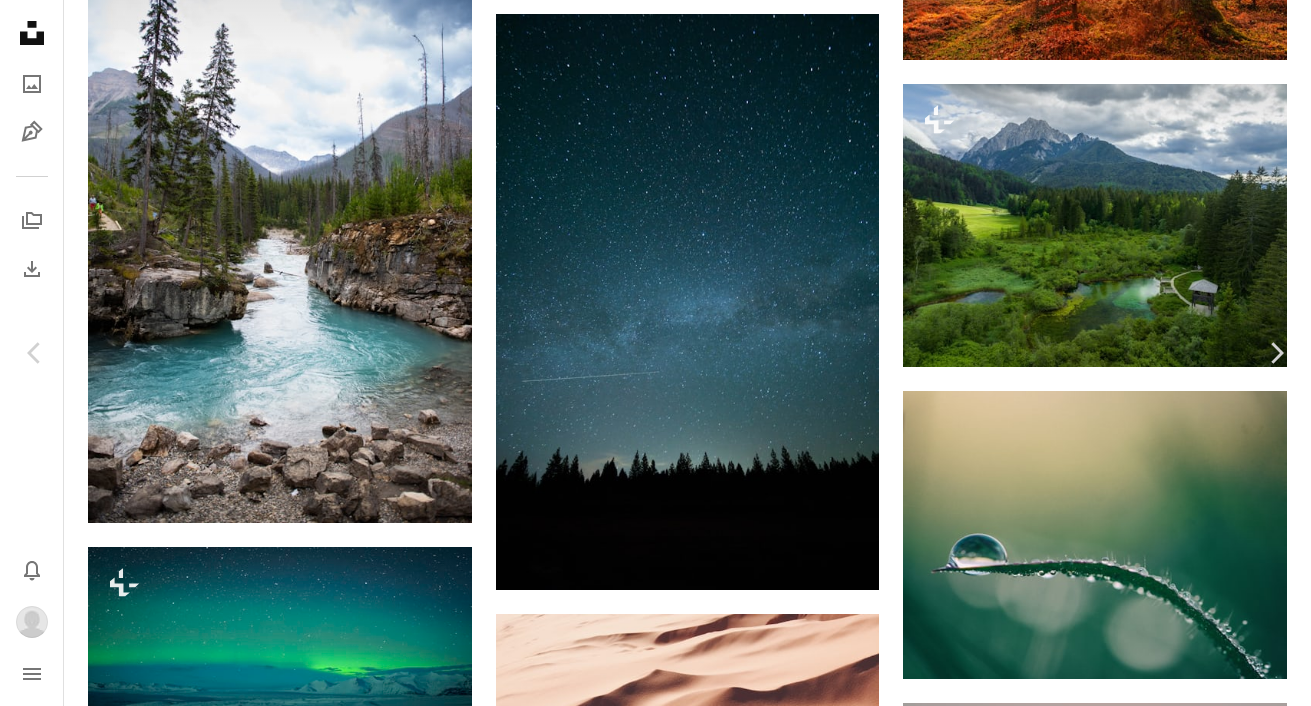 click on "An X shape Chevron left Chevron right [FIRST] [LAST] For Unsplash+ A heart A plus sign A lock Download Zoom in A forward-right arrow Share More Actions A map marker [CITY], [COUNTRY] Calendar outlined Published on July 31, 2023 Camera NIKON CORPORATION, NIKON D750 Safety Licensed under the Unsplash+ License scenery lake europe view scenic mountain range austria iconic locations From this series Chevron right Plus sign for Unsplash+ Plus sign for Unsplash+ Plus sign for Unsplash+ Plus sign for Unsplash+ Plus sign for Unsplash+ Plus sign for Unsplash+ Plus sign for Unsplash+ Plus sign for Unsplash+ Plus sign for Unsplash+ Plus sign for Unsplash+ Related images Plus sign for Unsplash+ A heart A plus sign [FIRST] [LAST] For Unsplash+ A lock Download Plus sign for Unsplash+ A heart A plus sign [FIRST] [LAST] For Unsplash+ A lock Download Plus sign for Unsplash+ A heart A plus sign [FIRST] [LAST] For Unsplash+ A lock Download Plus sign for Unsplash+ A heart" at bounding box center (655, 4002) 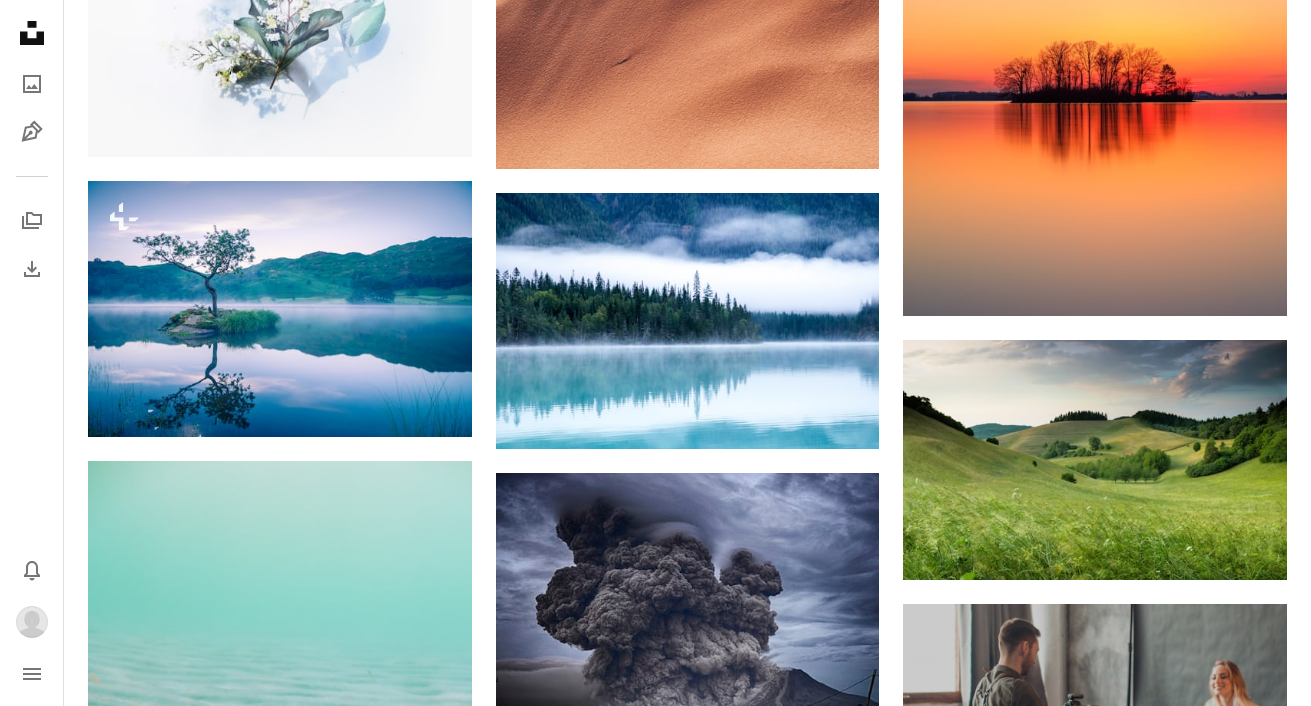 scroll, scrollTop: 7601, scrollLeft: 0, axis: vertical 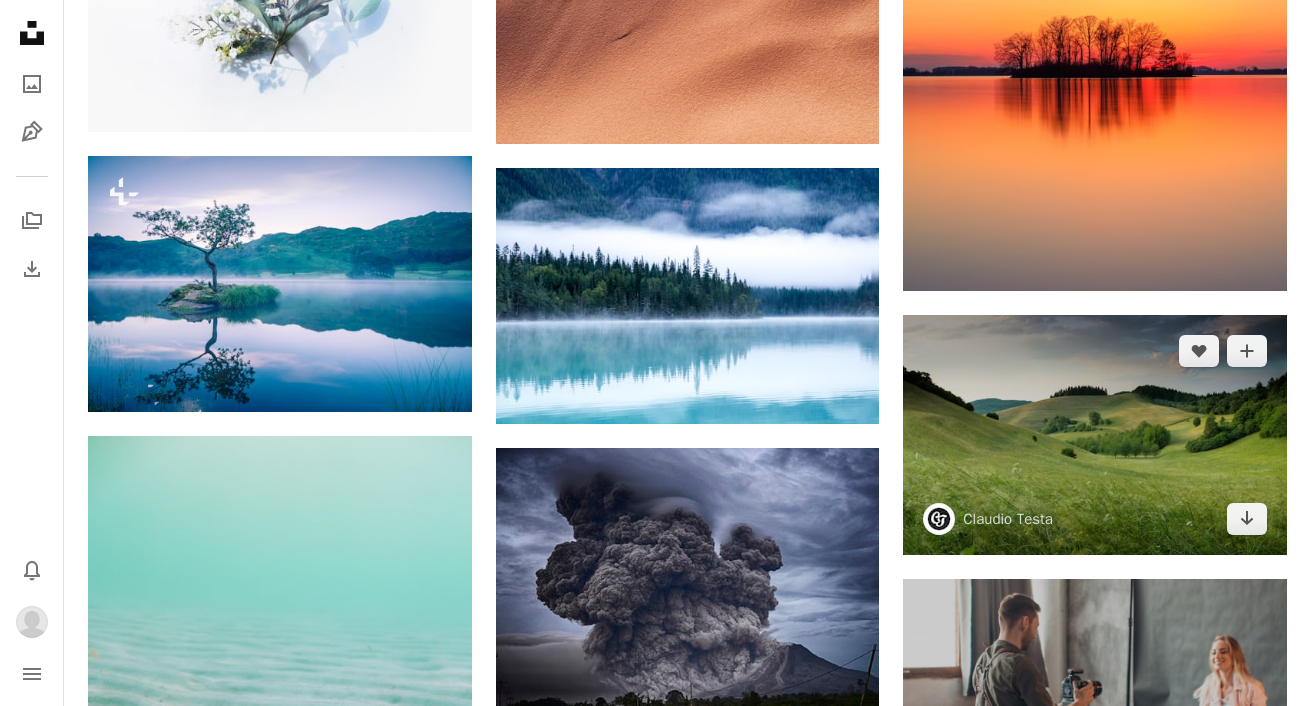 click at bounding box center (1095, 435) 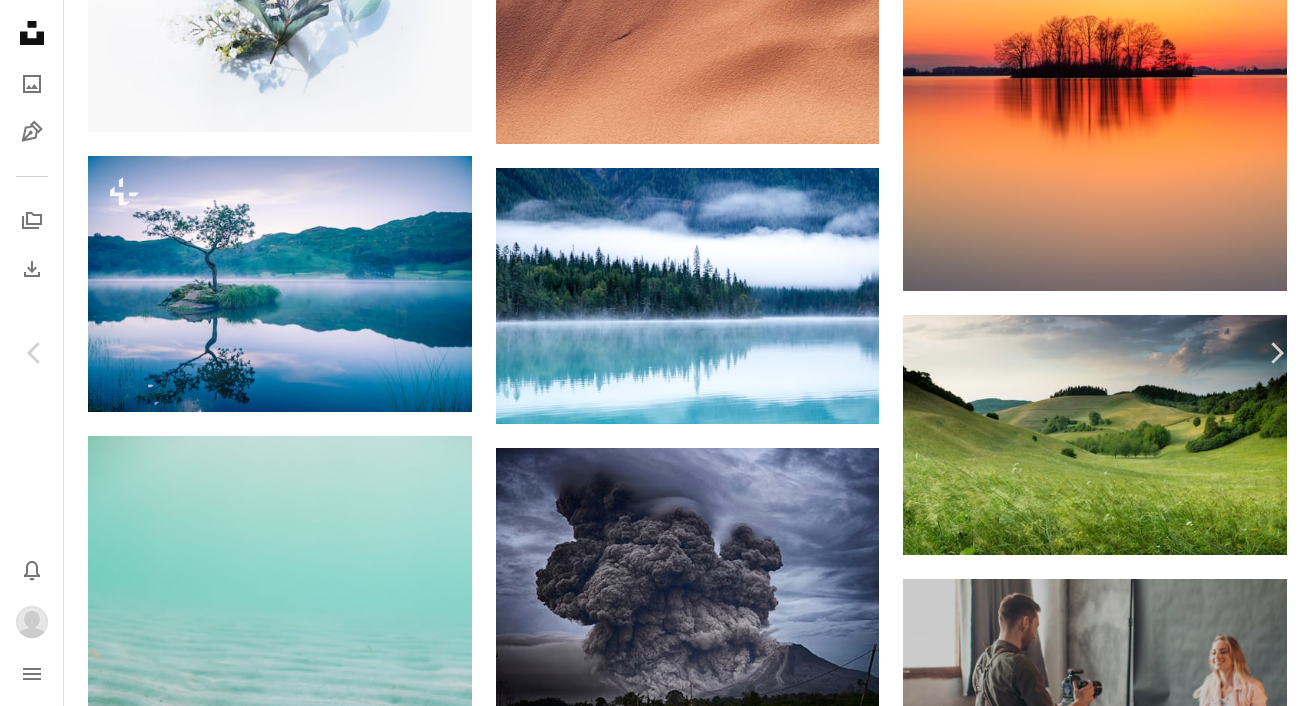 scroll, scrollTop: 1278, scrollLeft: 0, axis: vertical 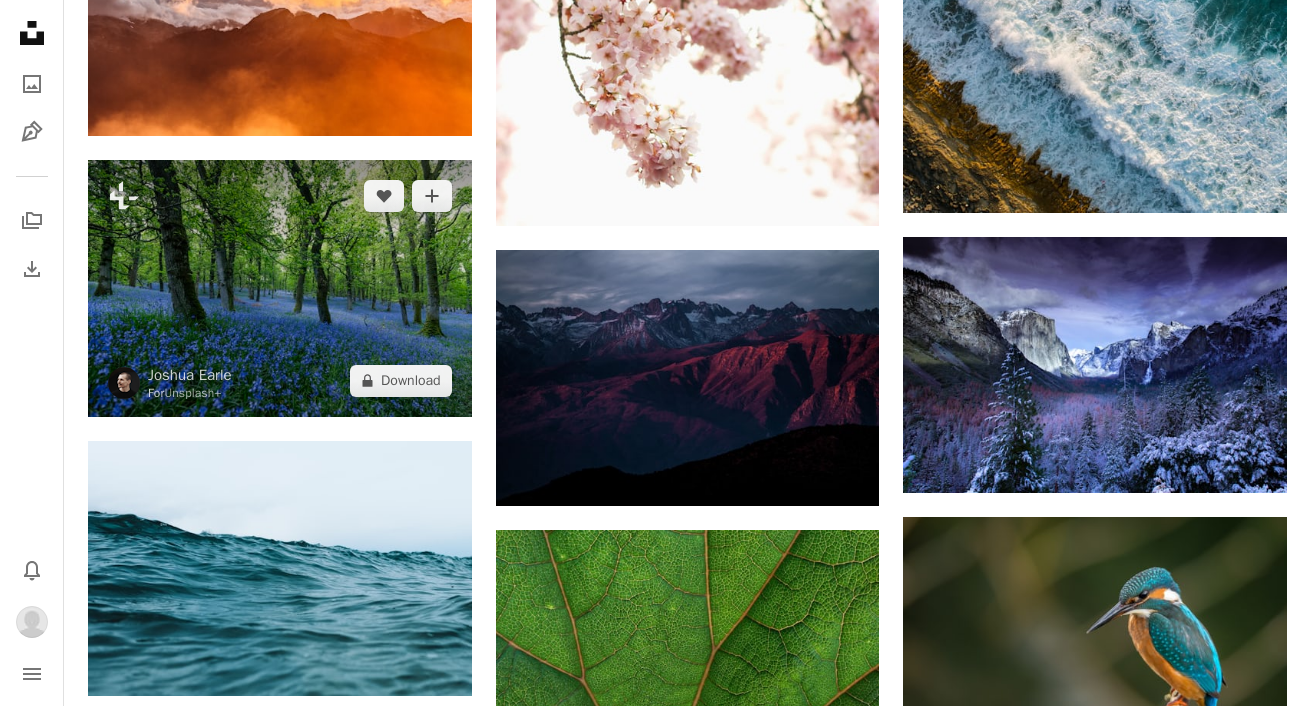 click at bounding box center (280, 288) 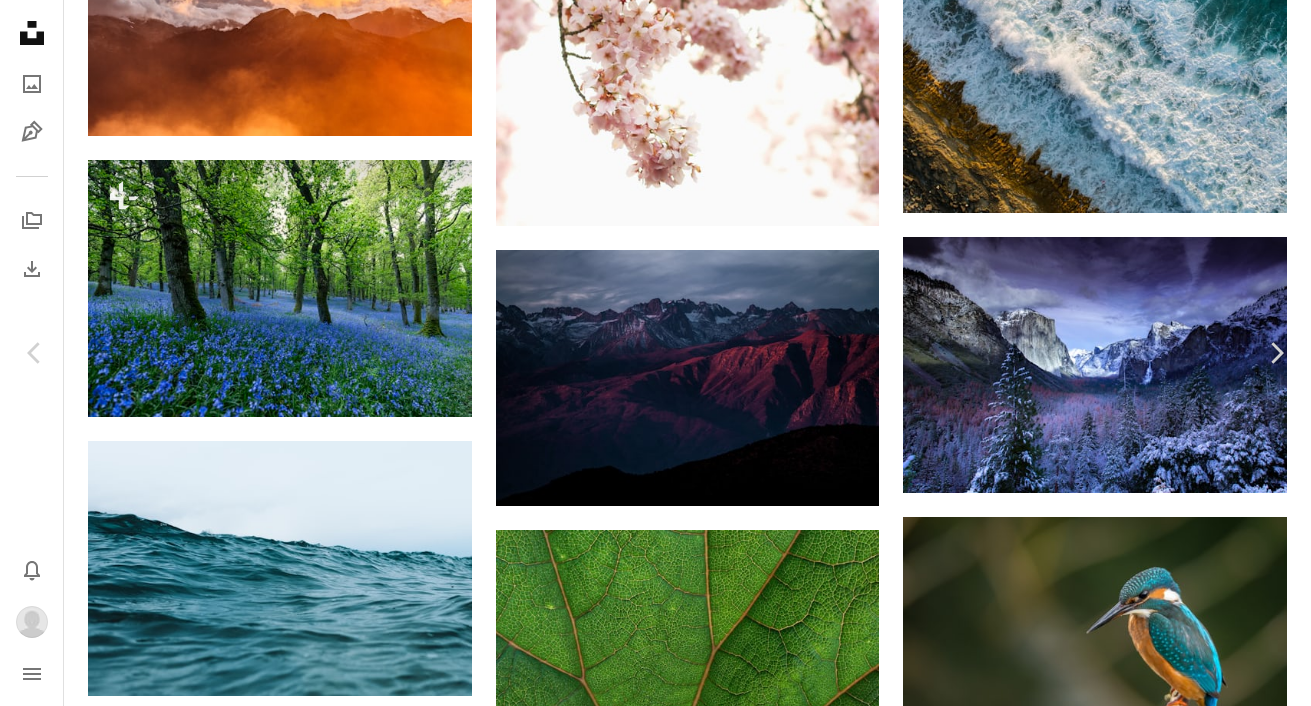 click on "An X shape" at bounding box center [20, 20] 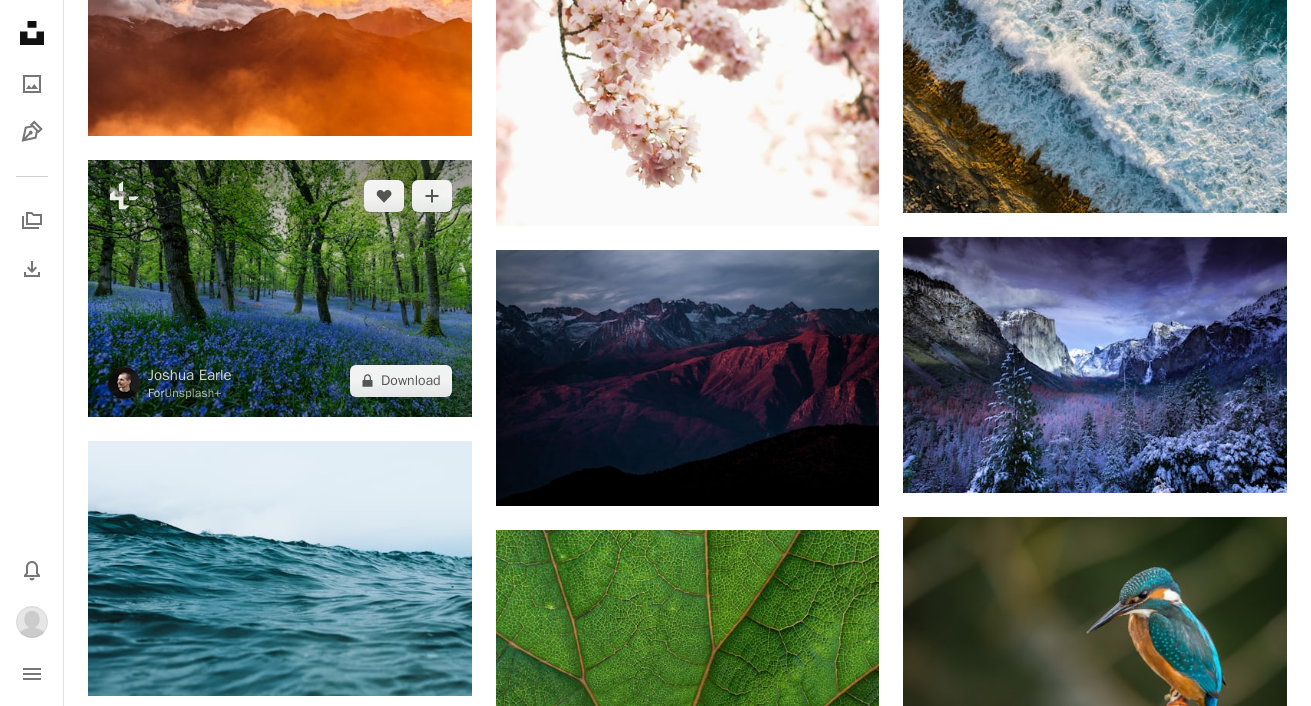 click at bounding box center (280, 288) 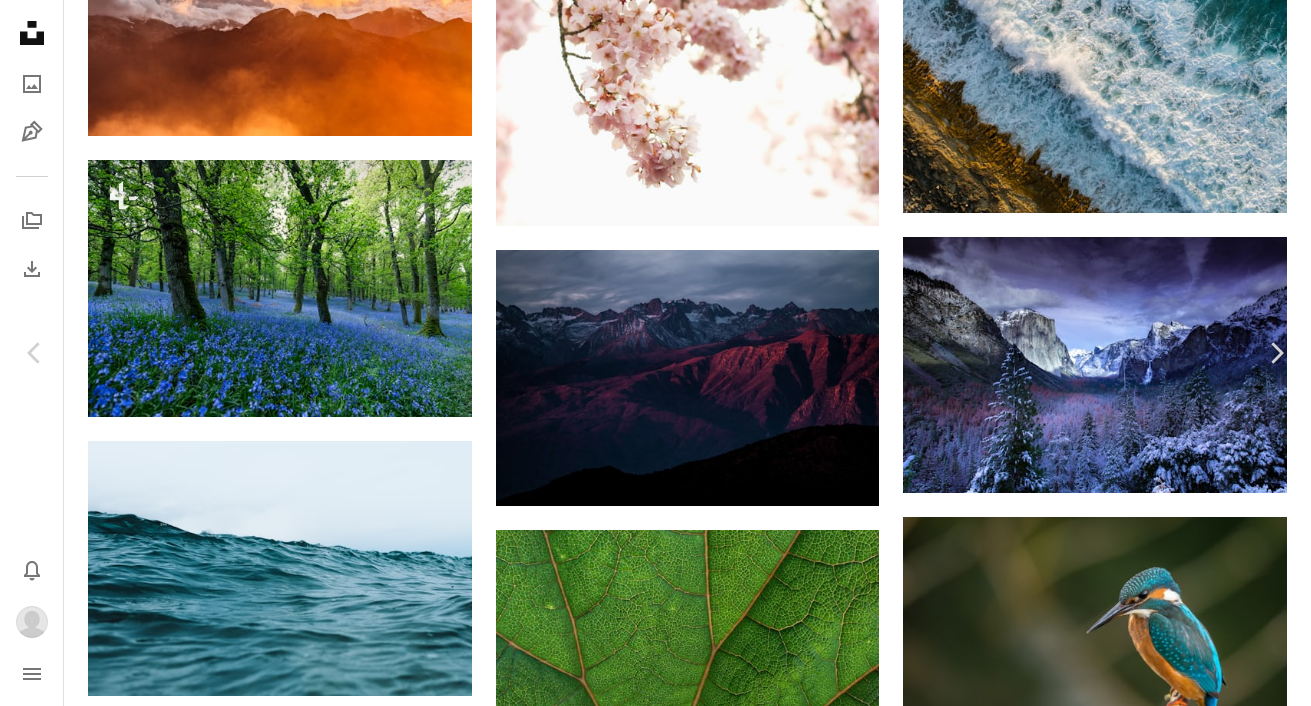 scroll, scrollTop: 5806, scrollLeft: 0, axis: vertical 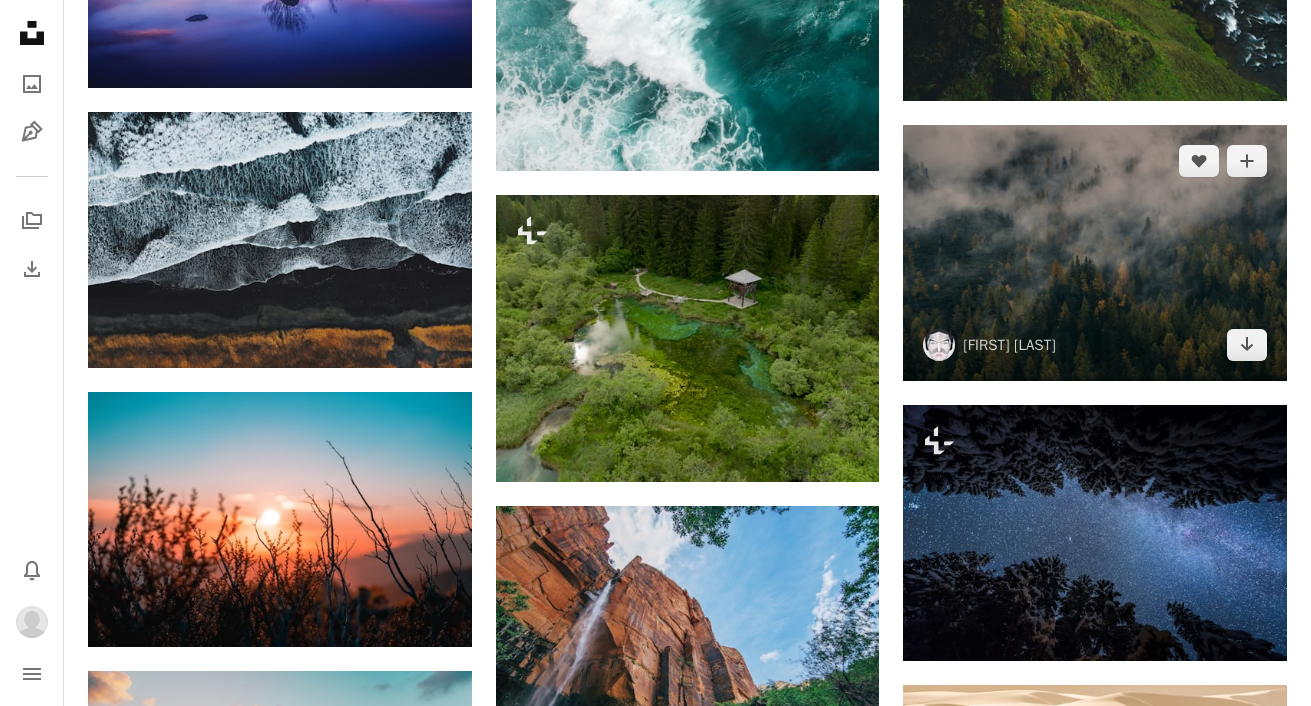 click at bounding box center (1095, 253) 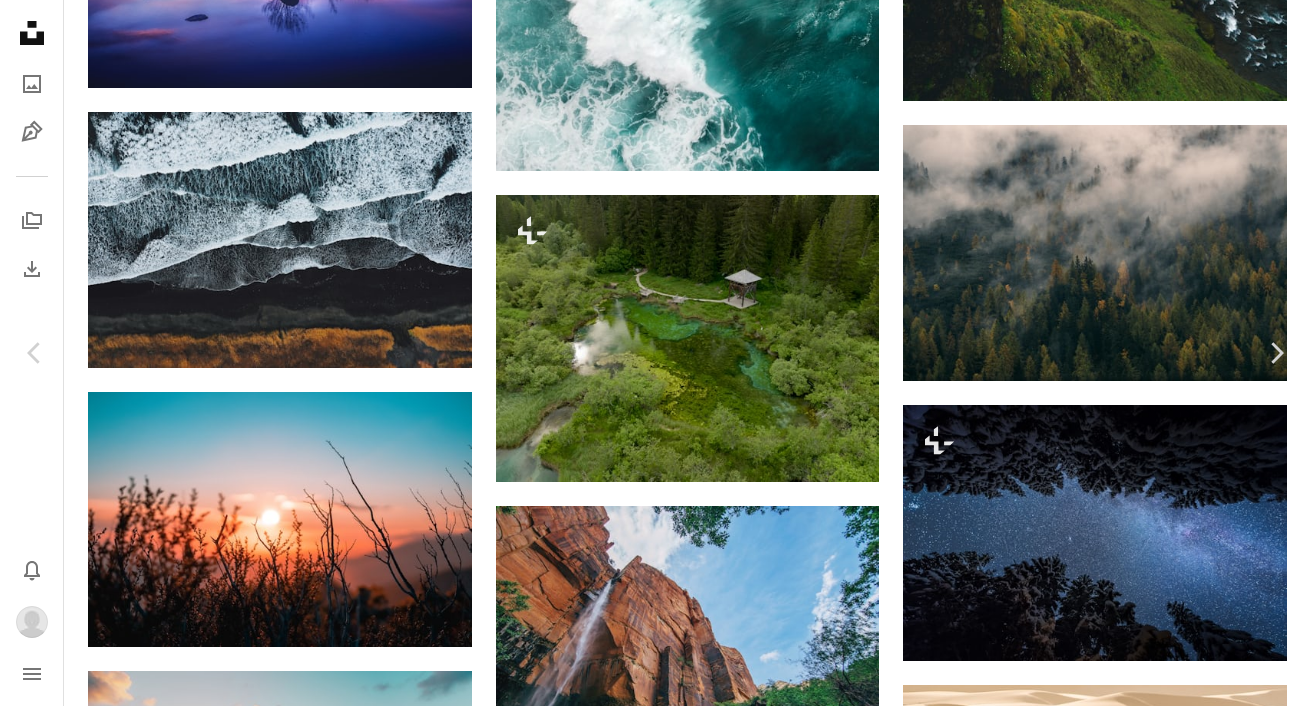 scroll, scrollTop: 9653, scrollLeft: 0, axis: vertical 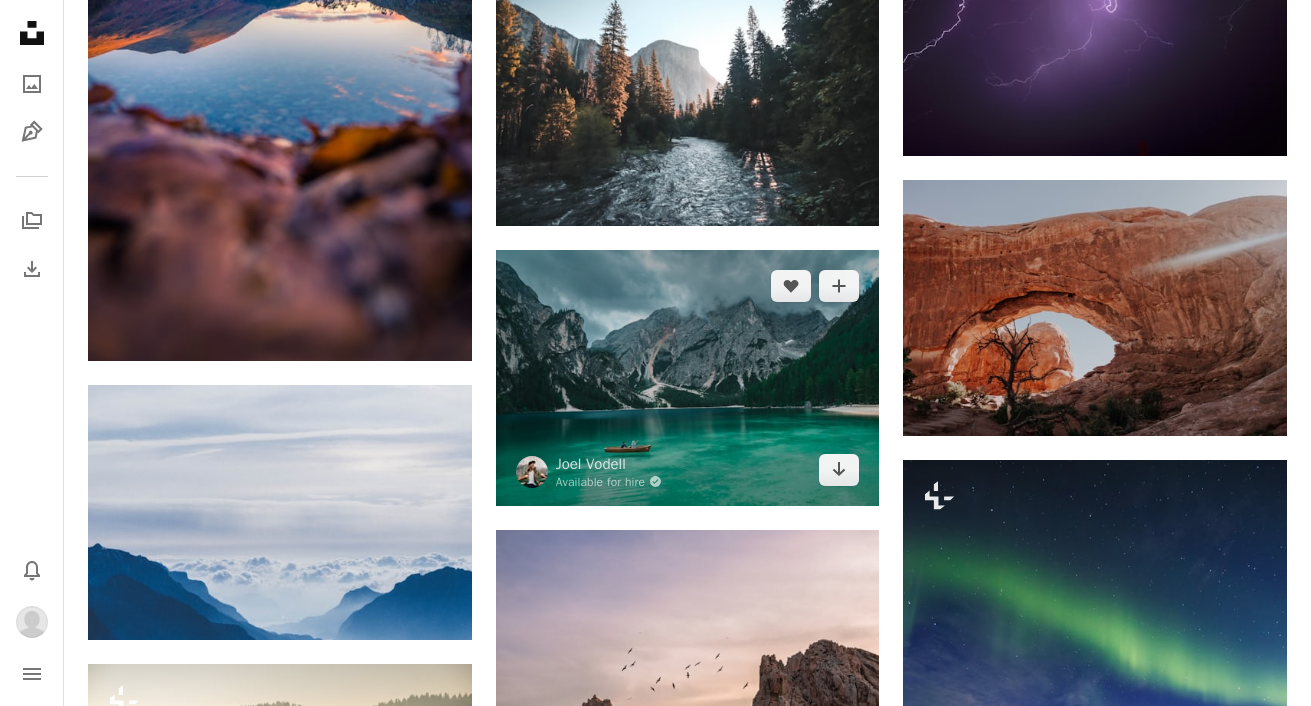 click at bounding box center (688, 378) 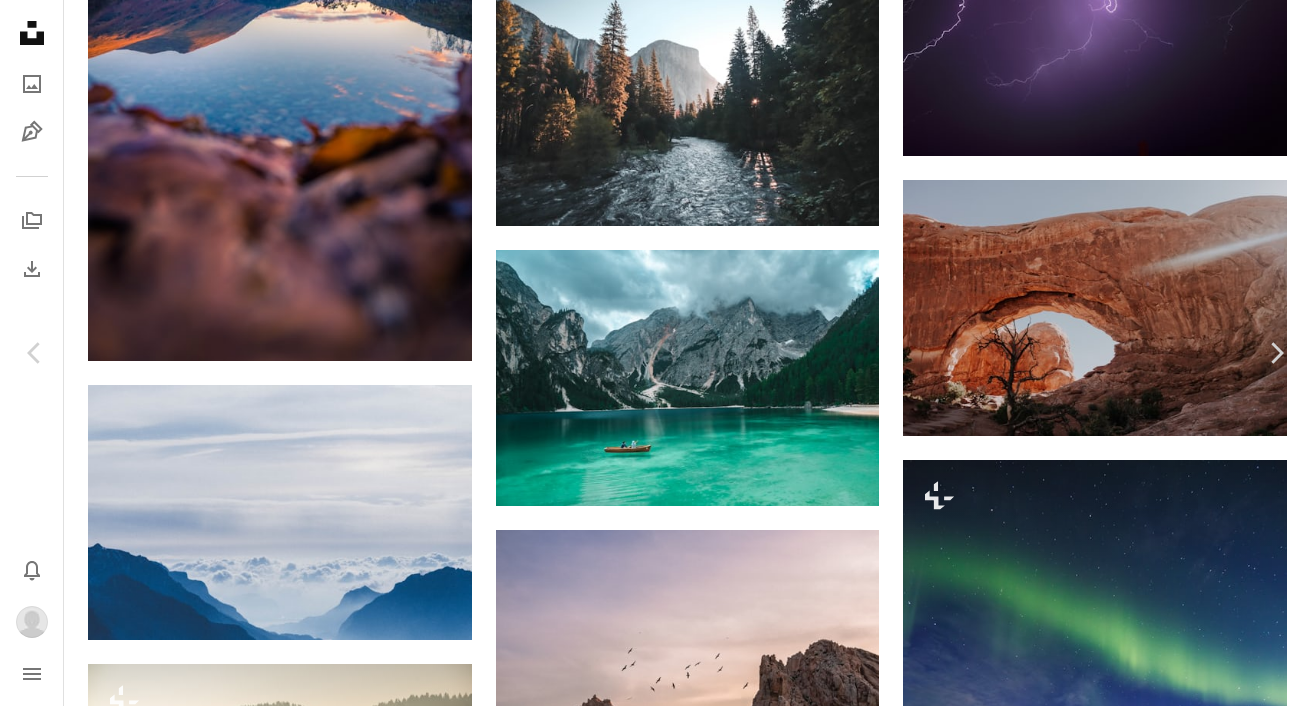 scroll, scrollTop: 5016, scrollLeft: 0, axis: vertical 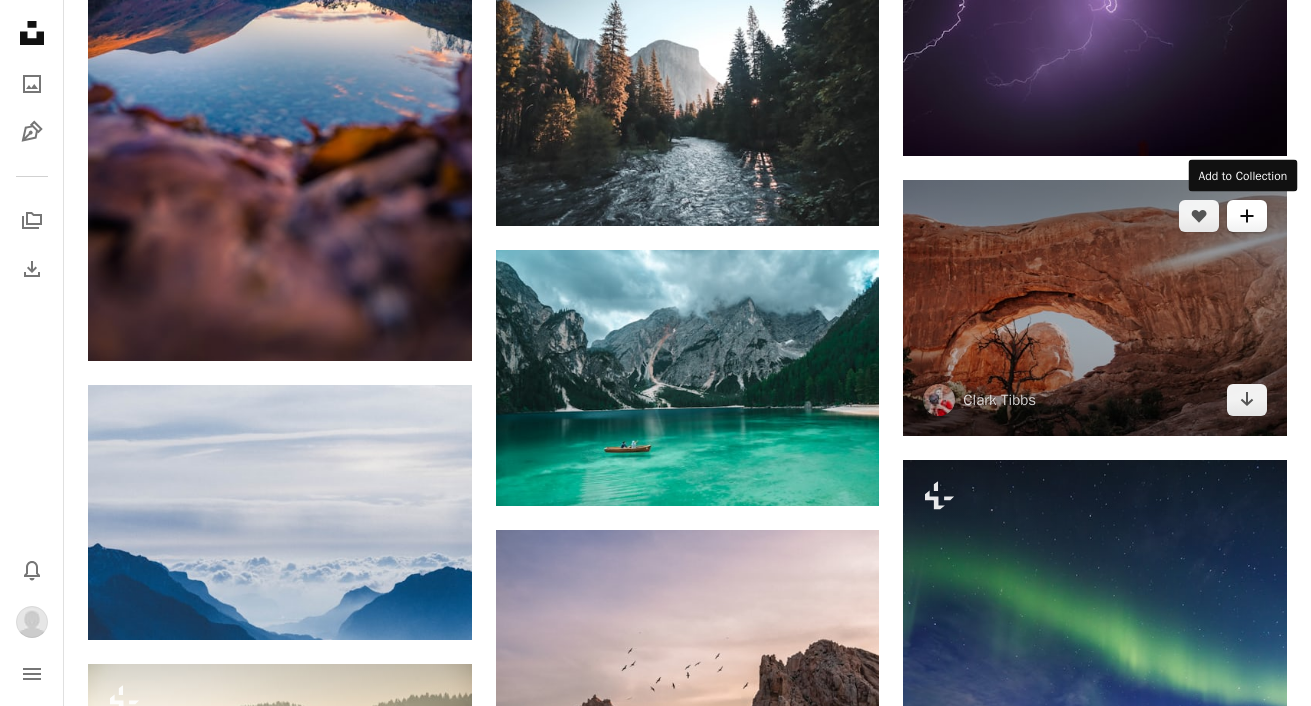 click on "A plus sign" at bounding box center (1247, 216) 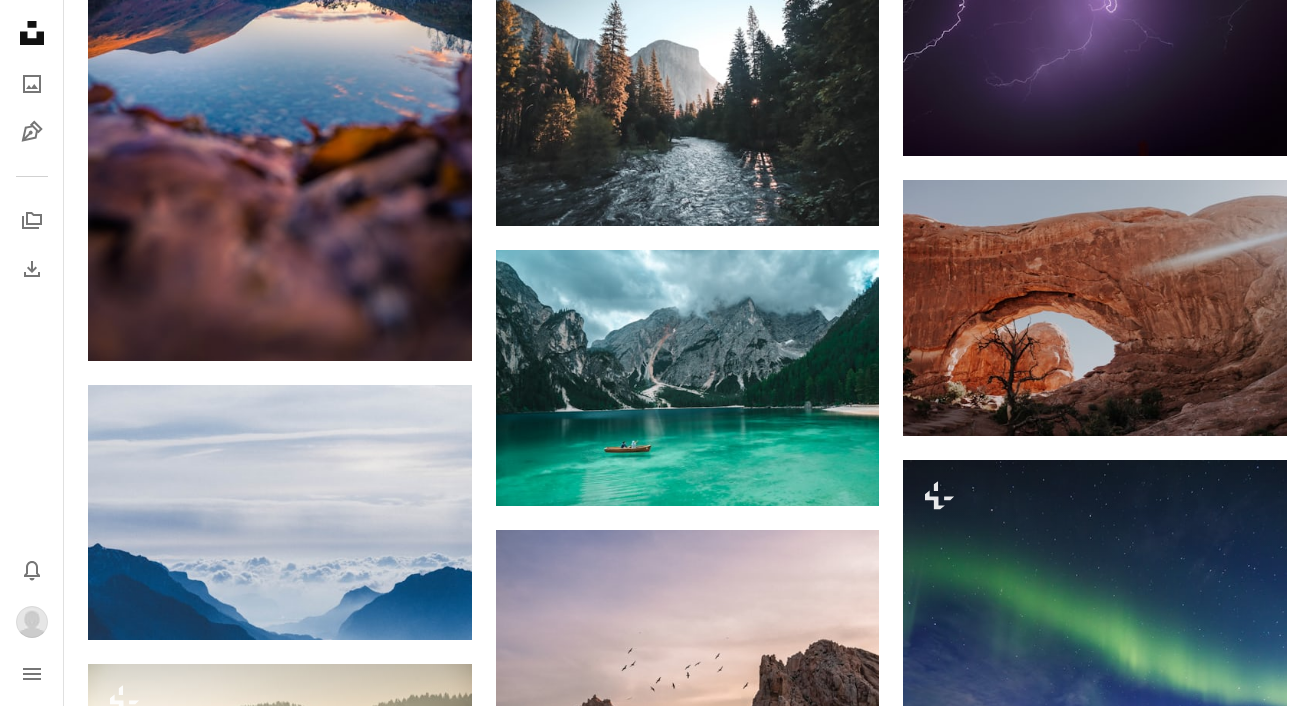 click on "An X shape Add to Collection Create a new collection A checkmark A plus sign 0 photos A lock My first collection Create new collection Name 60 Description  (optional) 250 Make collection private A lock Cancel Create collection" at bounding box center [655, 5995] 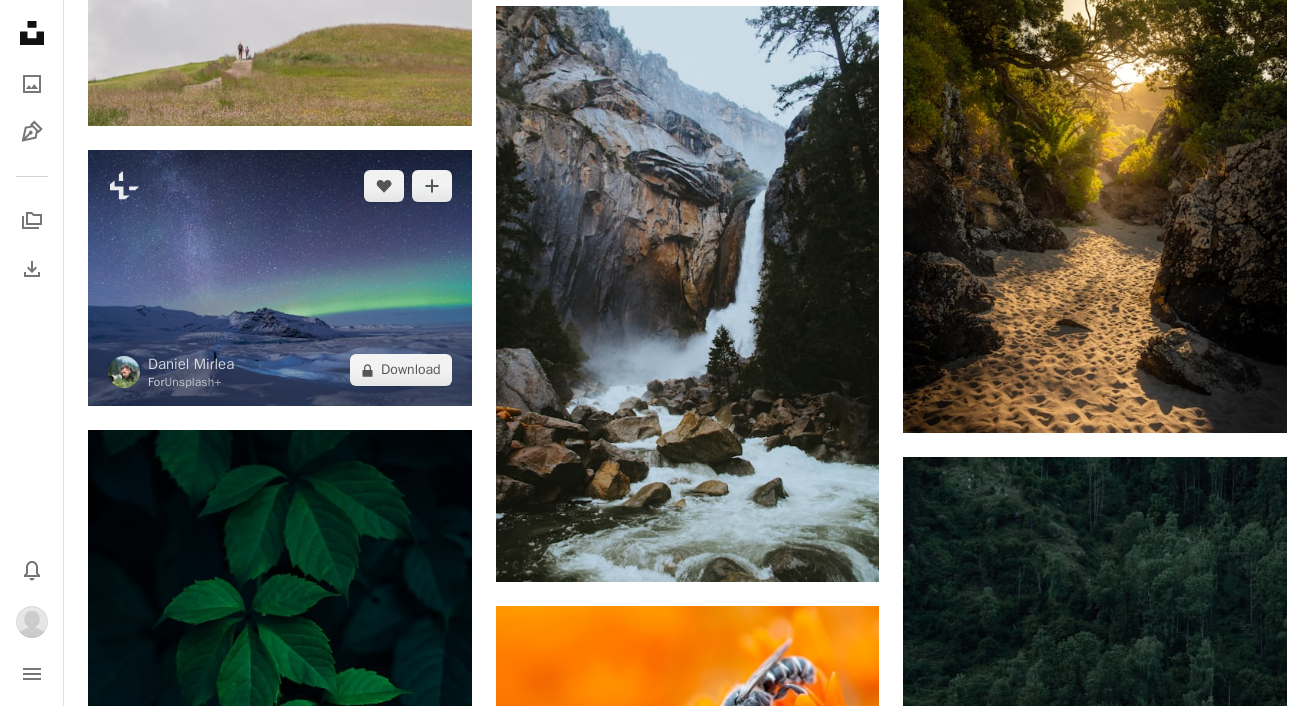 scroll, scrollTop: 38181, scrollLeft: 0, axis: vertical 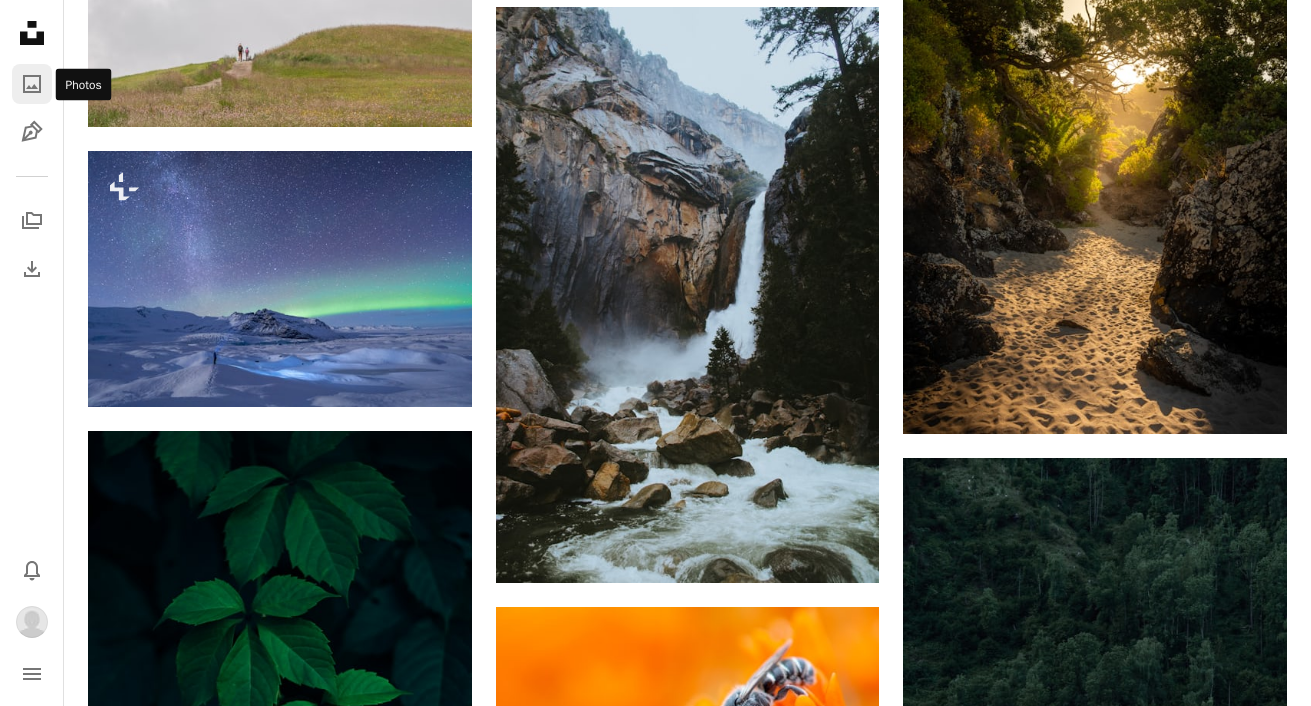click on "A photo" 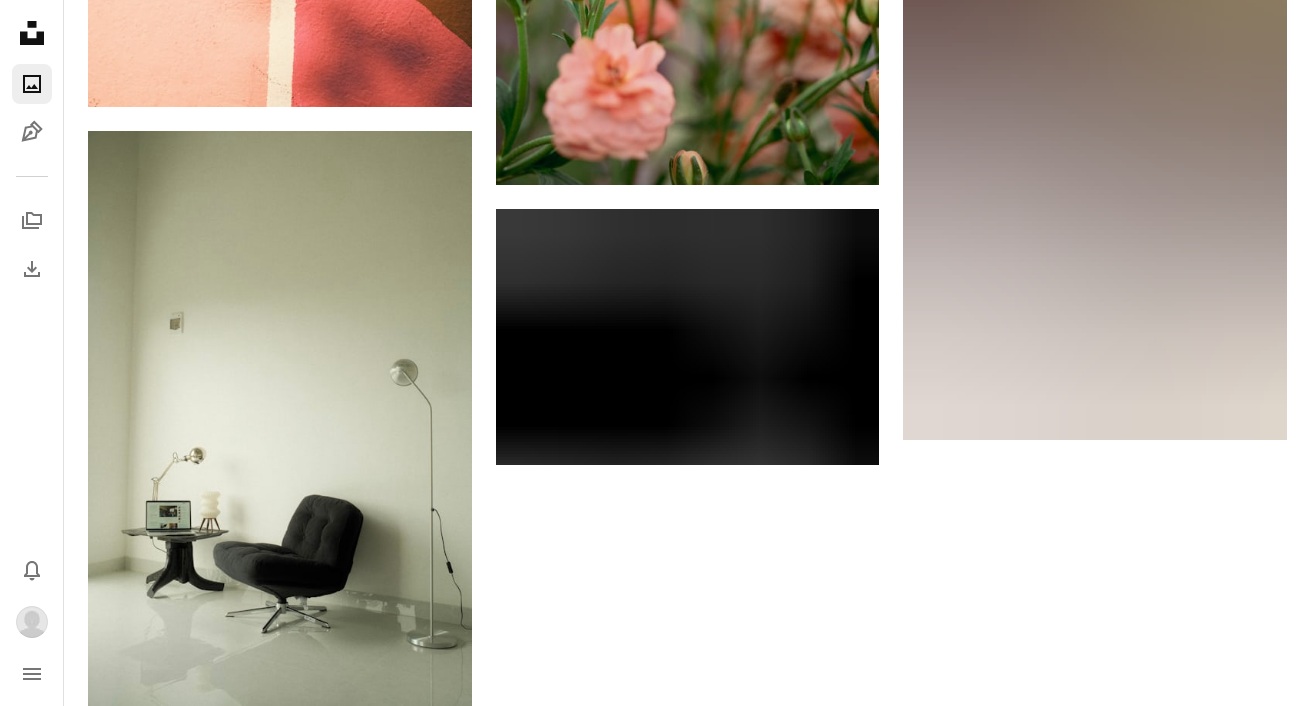 scroll, scrollTop: 0, scrollLeft: 0, axis: both 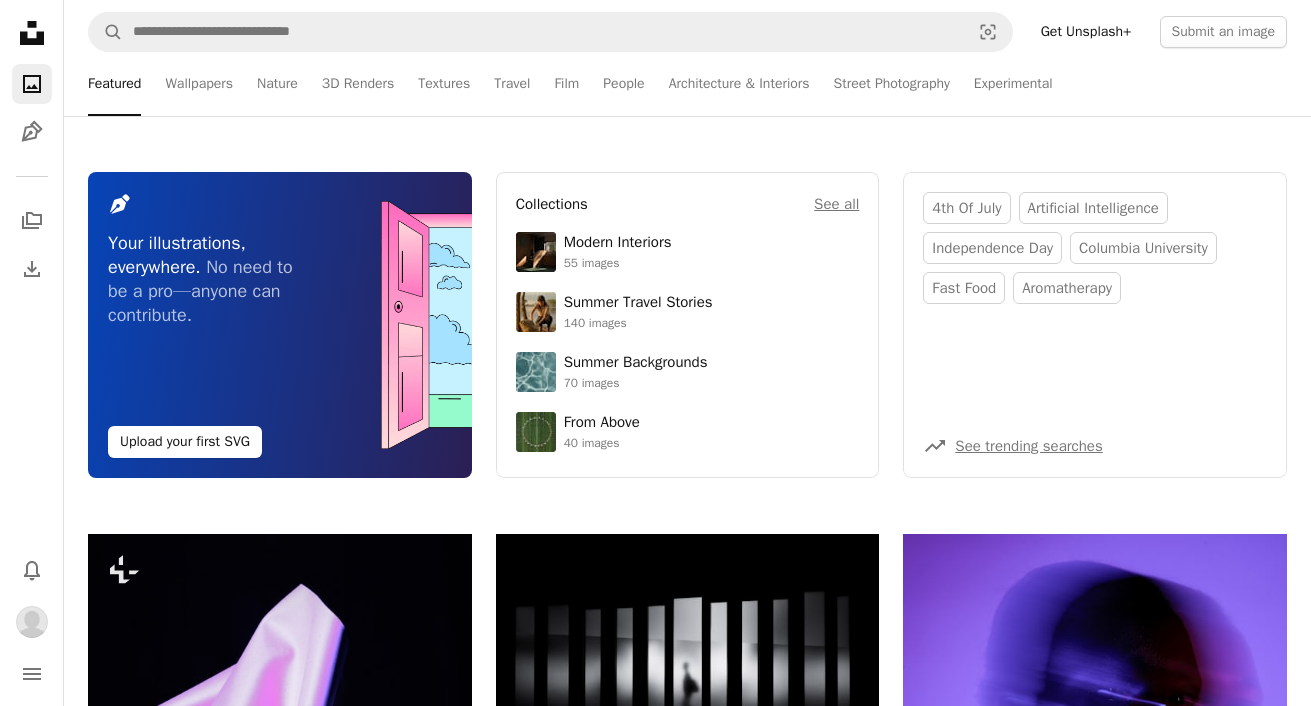 click at bounding box center (32, 622) 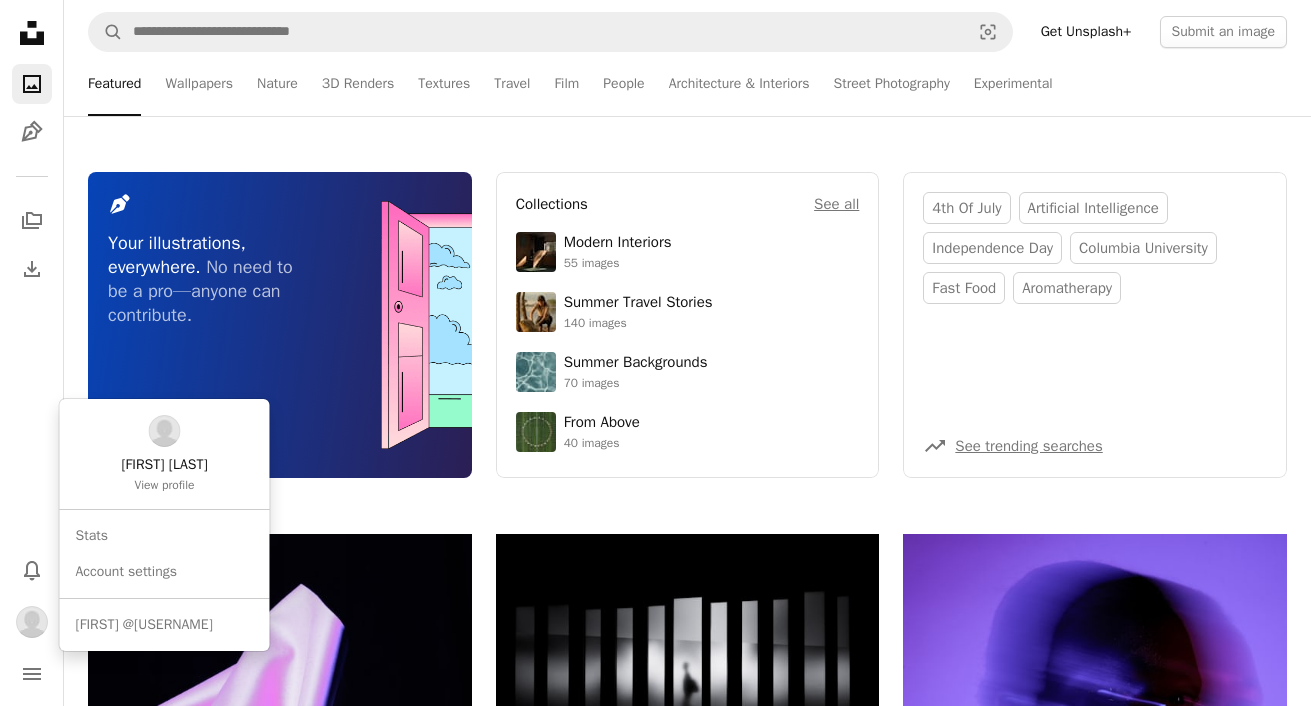 click at bounding box center (32, 622) 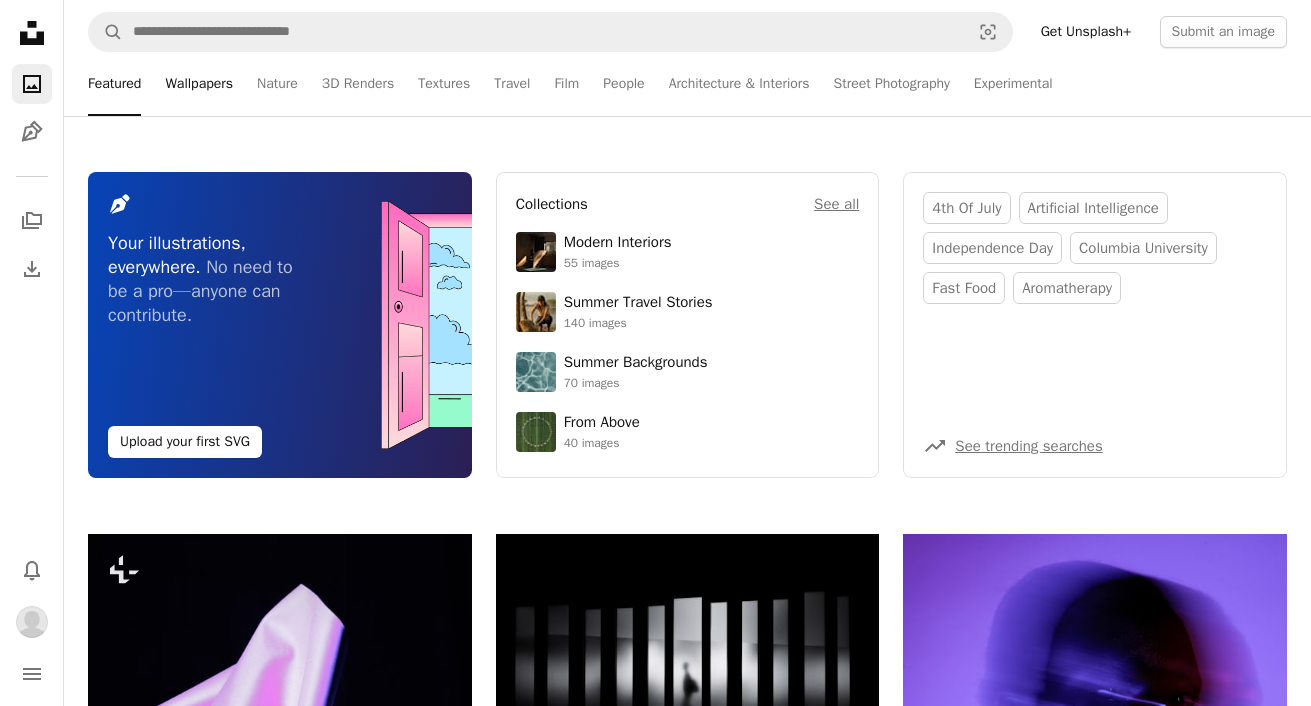click on "Wallpapers" at bounding box center (199, 84) 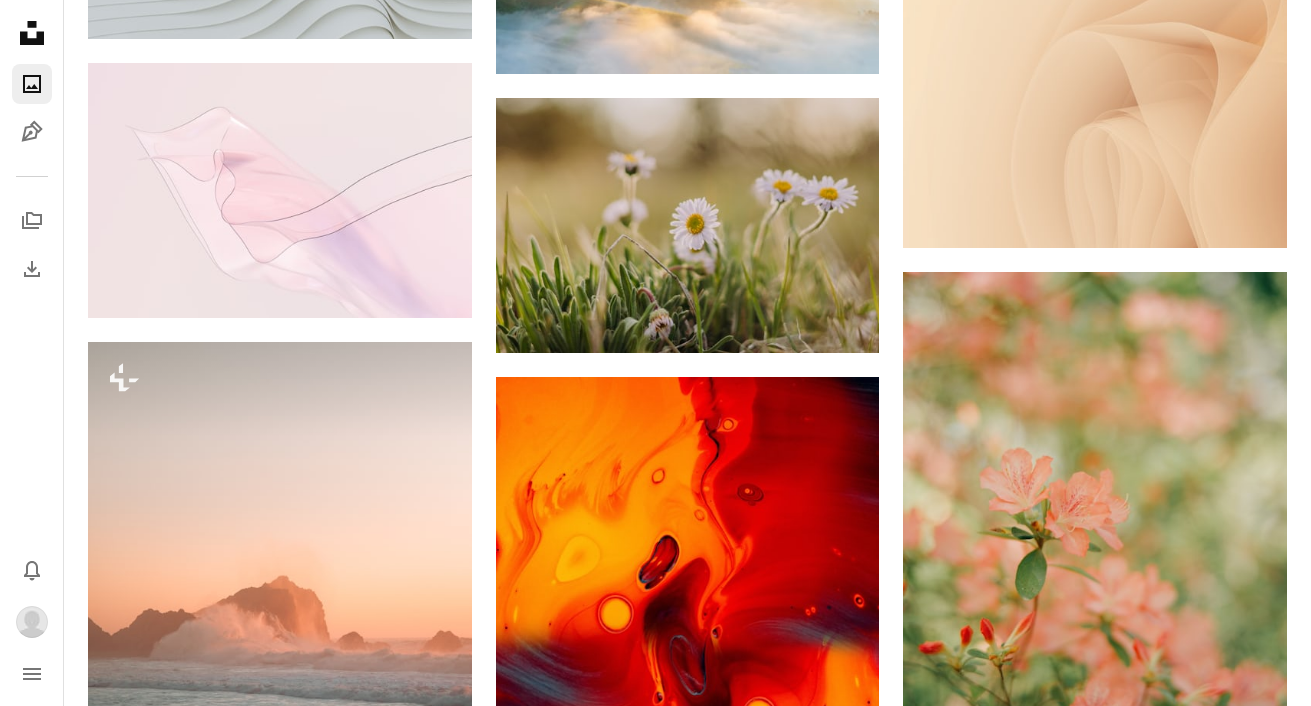 scroll, scrollTop: 18081, scrollLeft: 0, axis: vertical 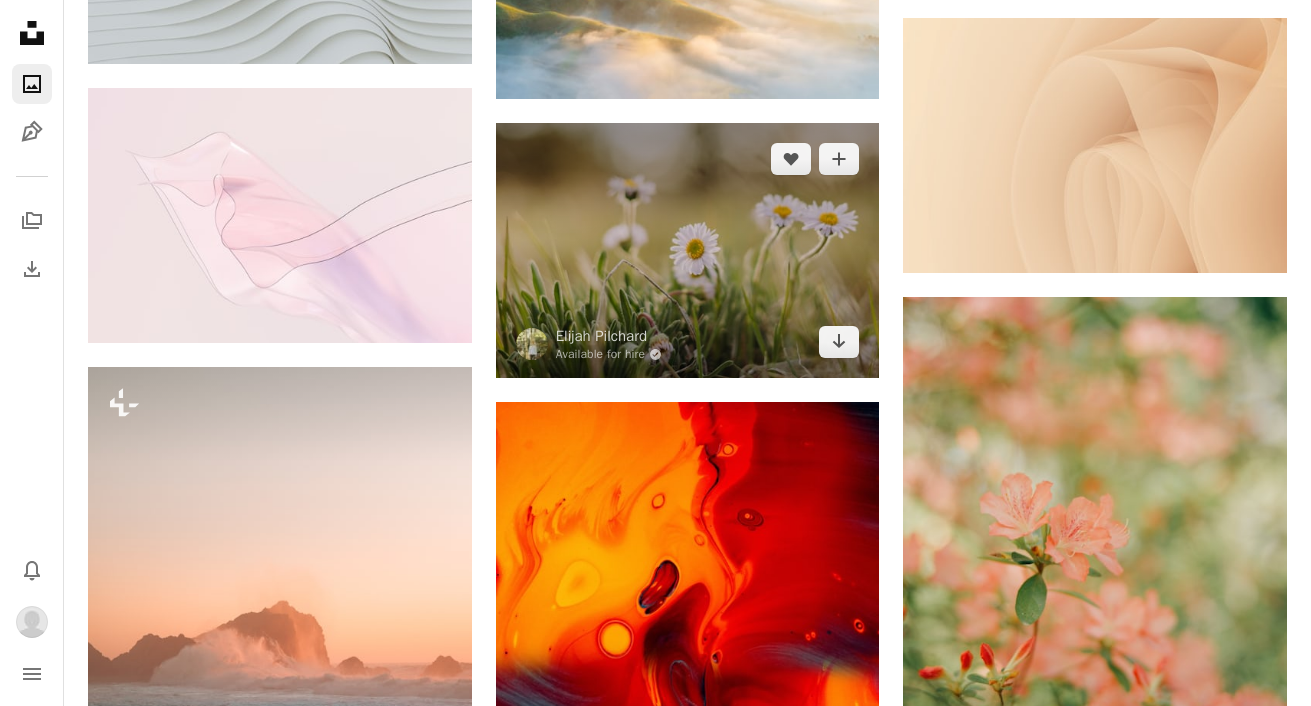 click at bounding box center (688, 251) 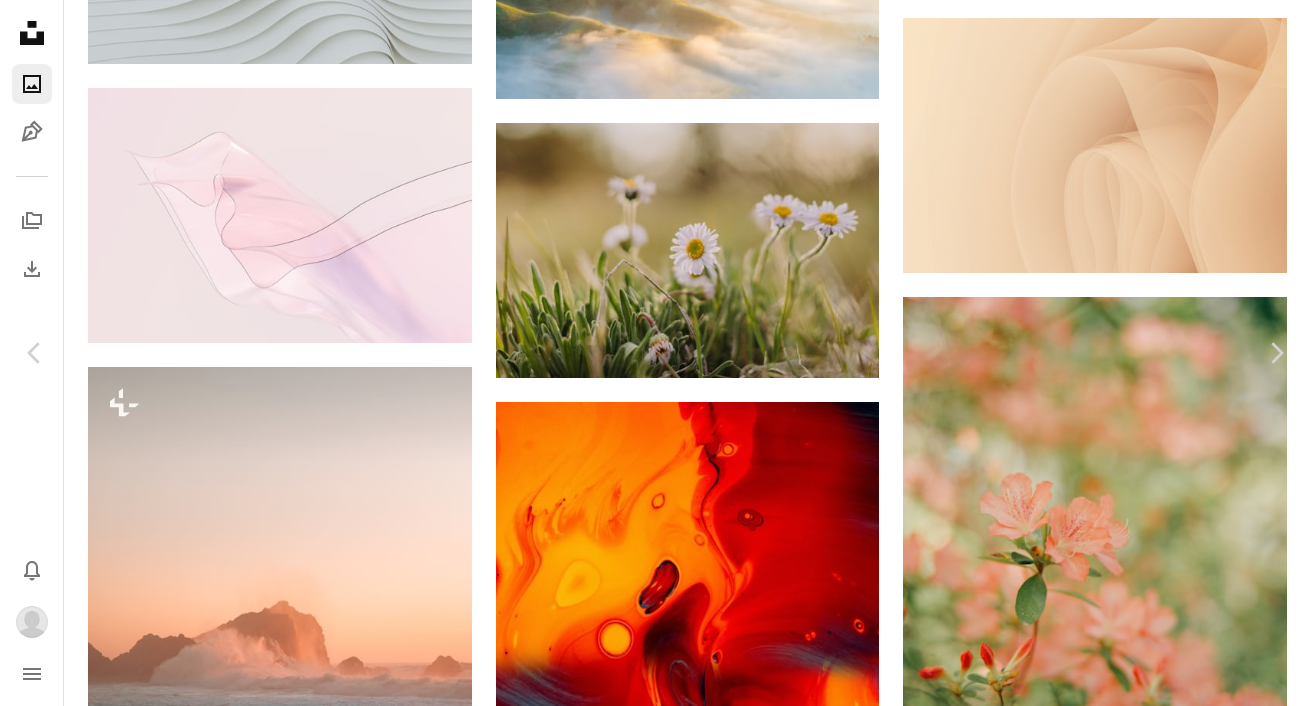 scroll, scrollTop: 4468, scrollLeft: 0, axis: vertical 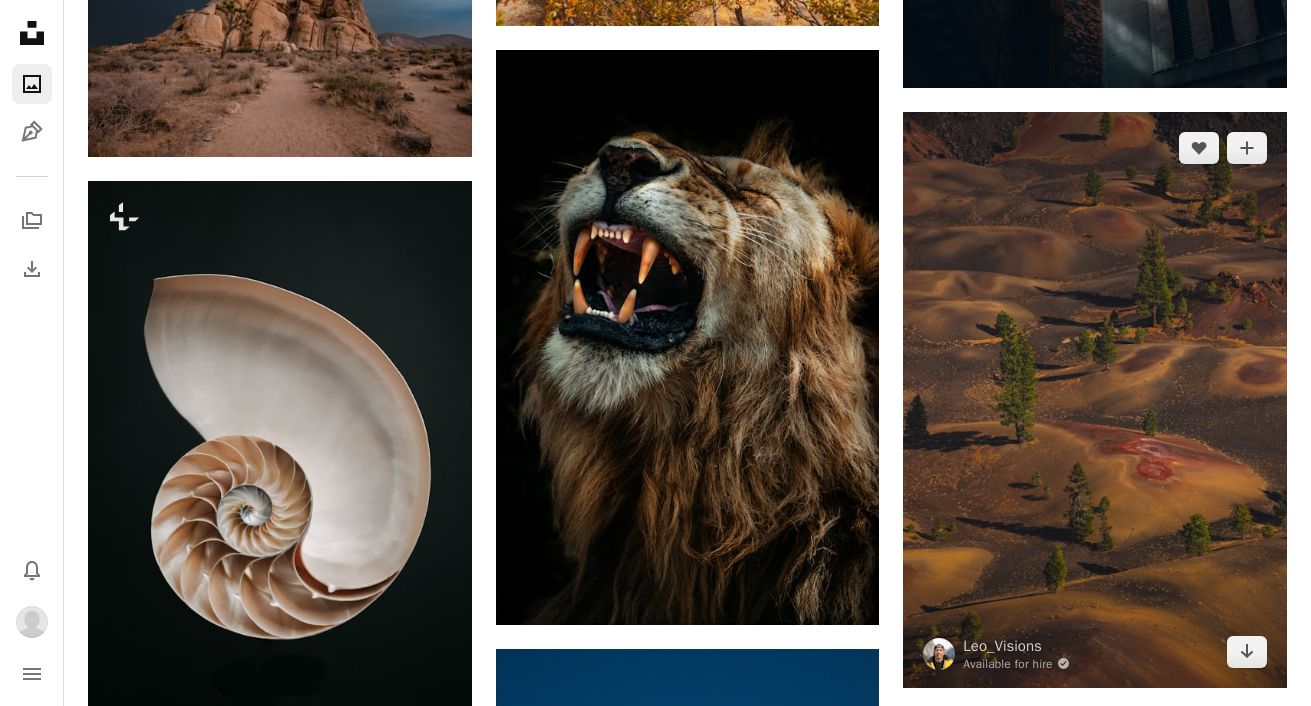 click at bounding box center (1095, 399) 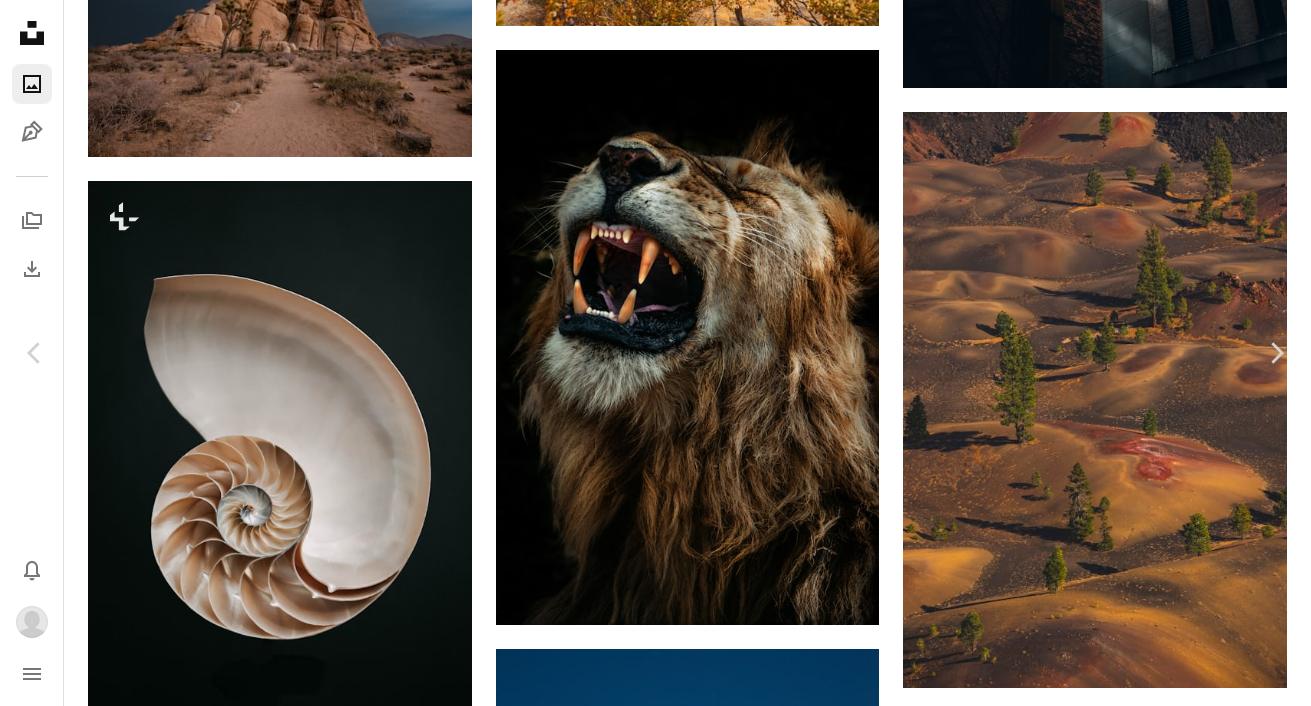 scroll, scrollTop: 6139, scrollLeft: 0, axis: vertical 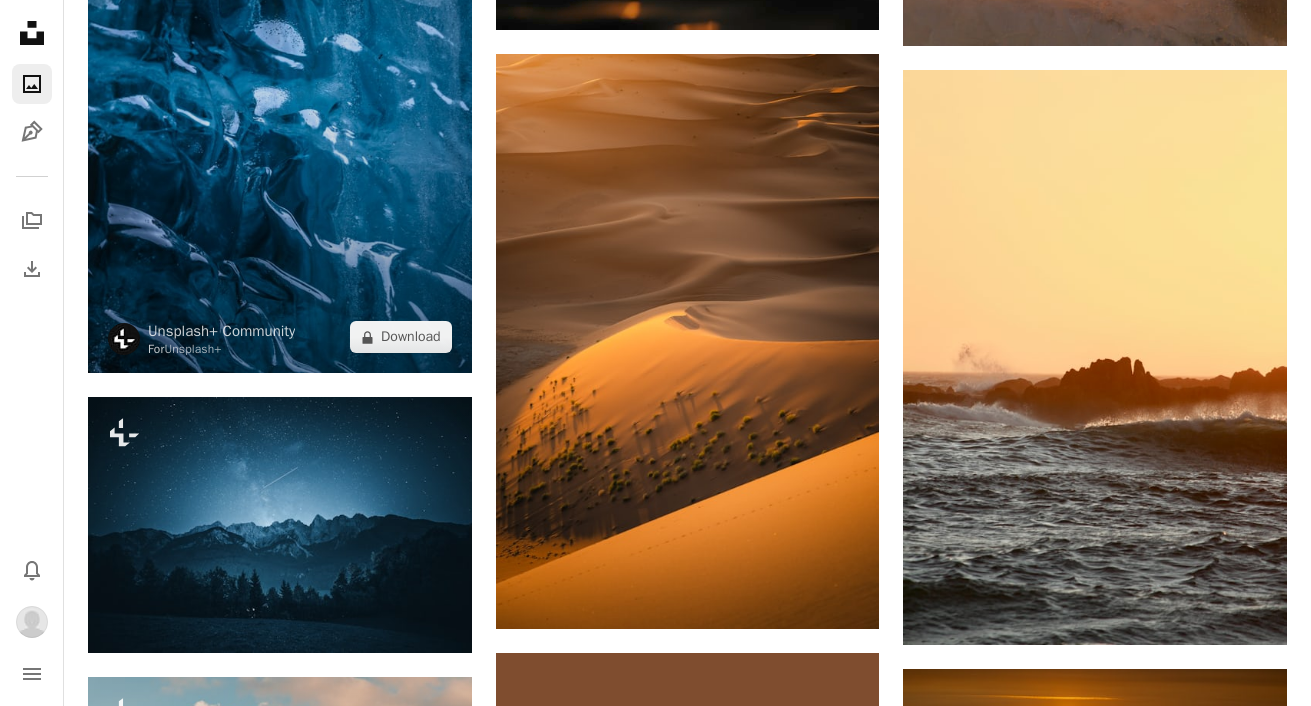 click at bounding box center [280, 85] 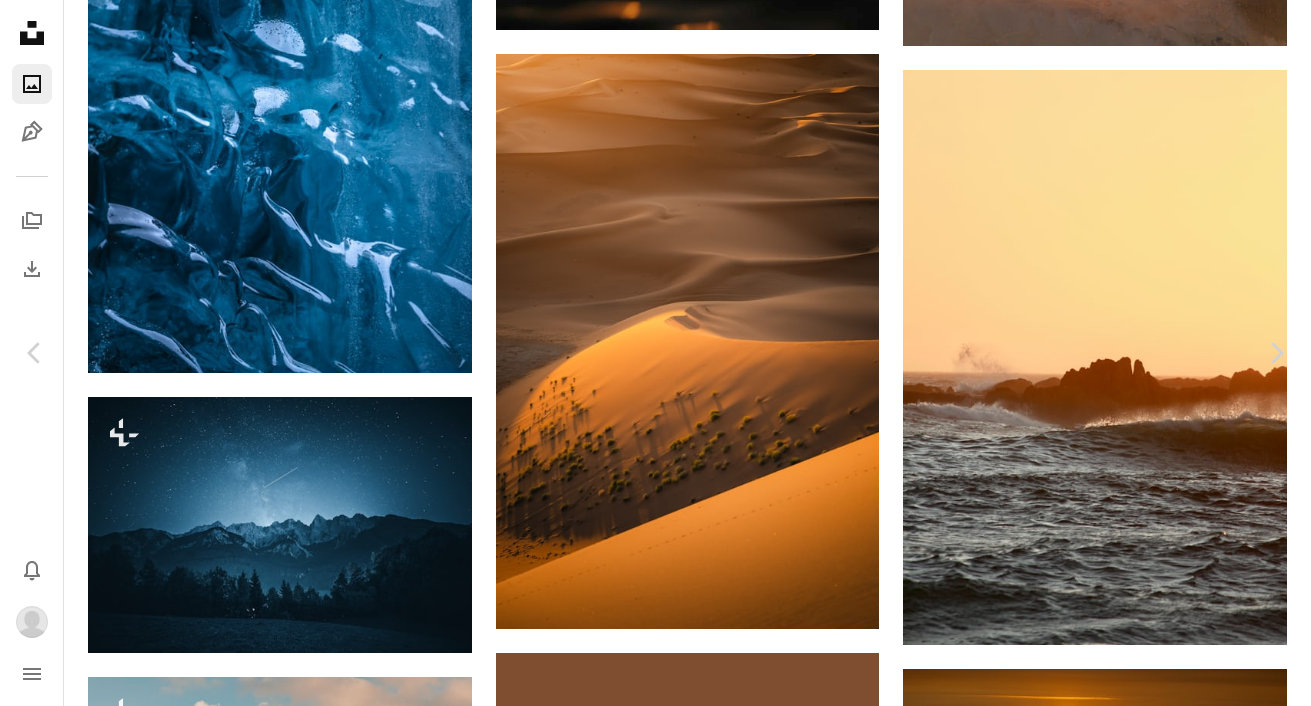 click on "[FIRST] [LAST]" at bounding box center [655, 3831] 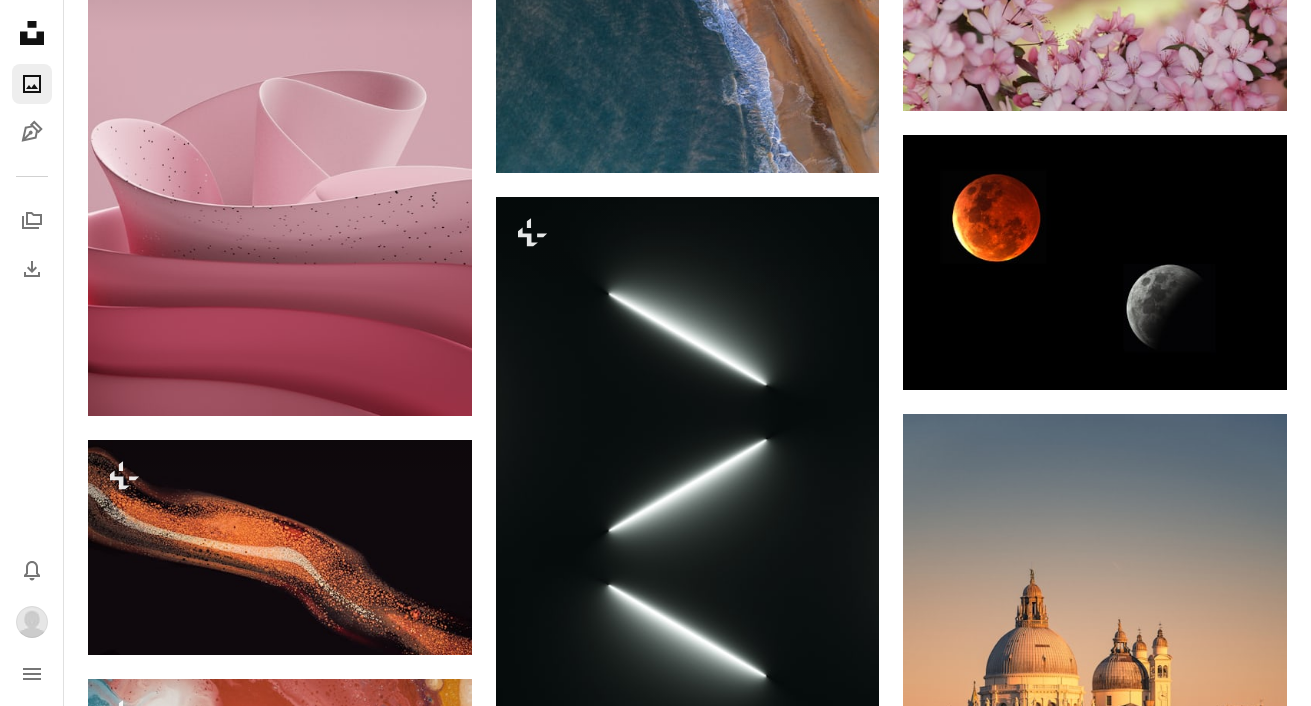 scroll, scrollTop: 51046, scrollLeft: 0, axis: vertical 